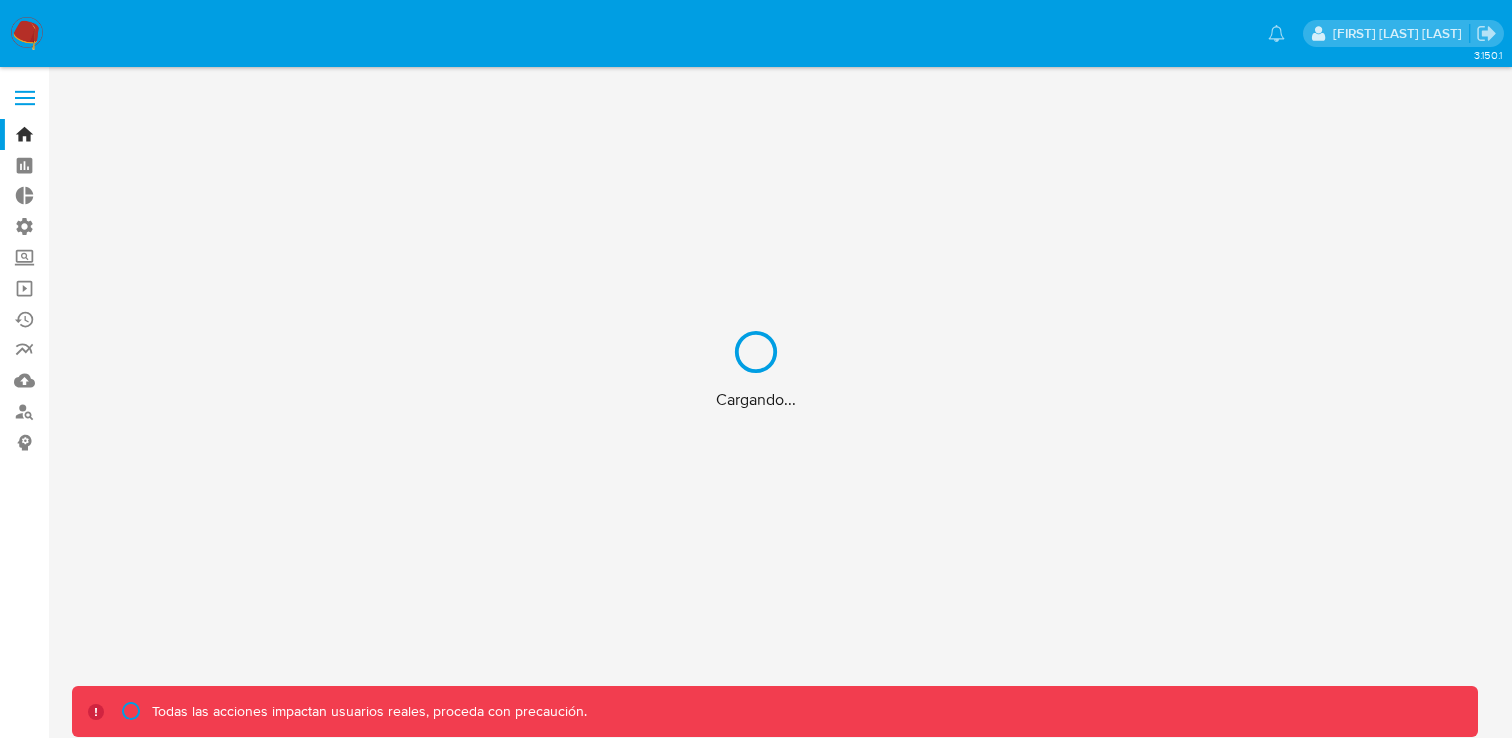 scroll, scrollTop: 0, scrollLeft: 0, axis: both 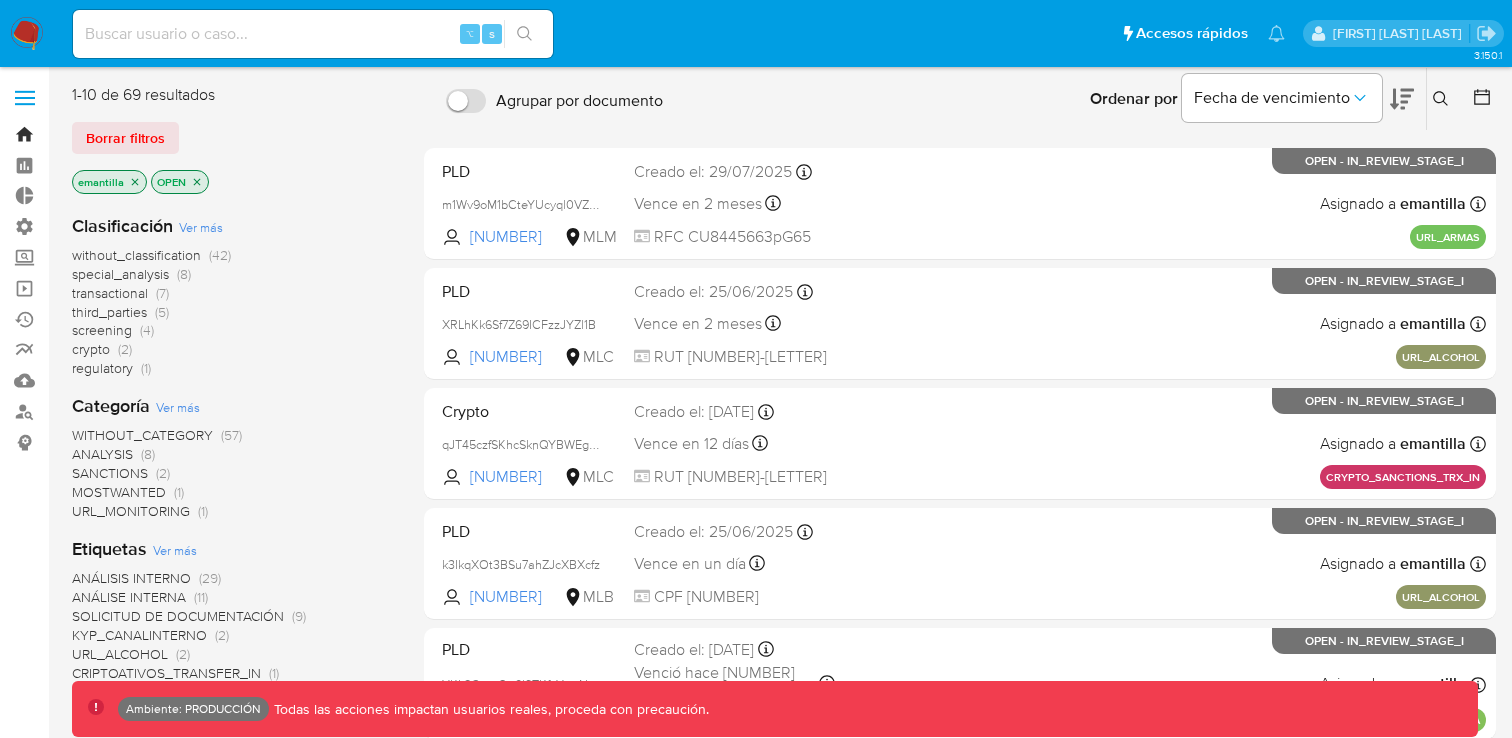 click on "Bandeja" at bounding box center (119, 134) 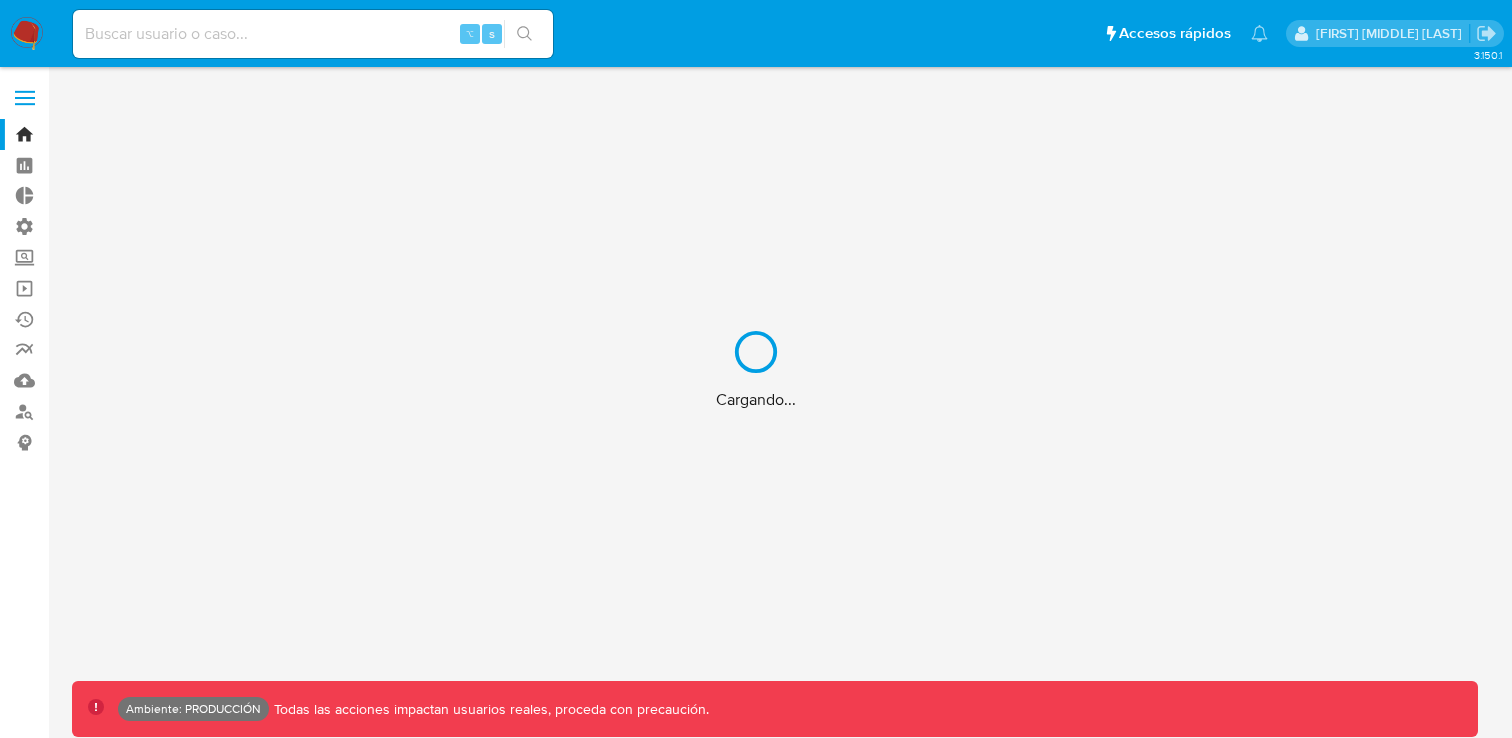scroll, scrollTop: 0, scrollLeft: 0, axis: both 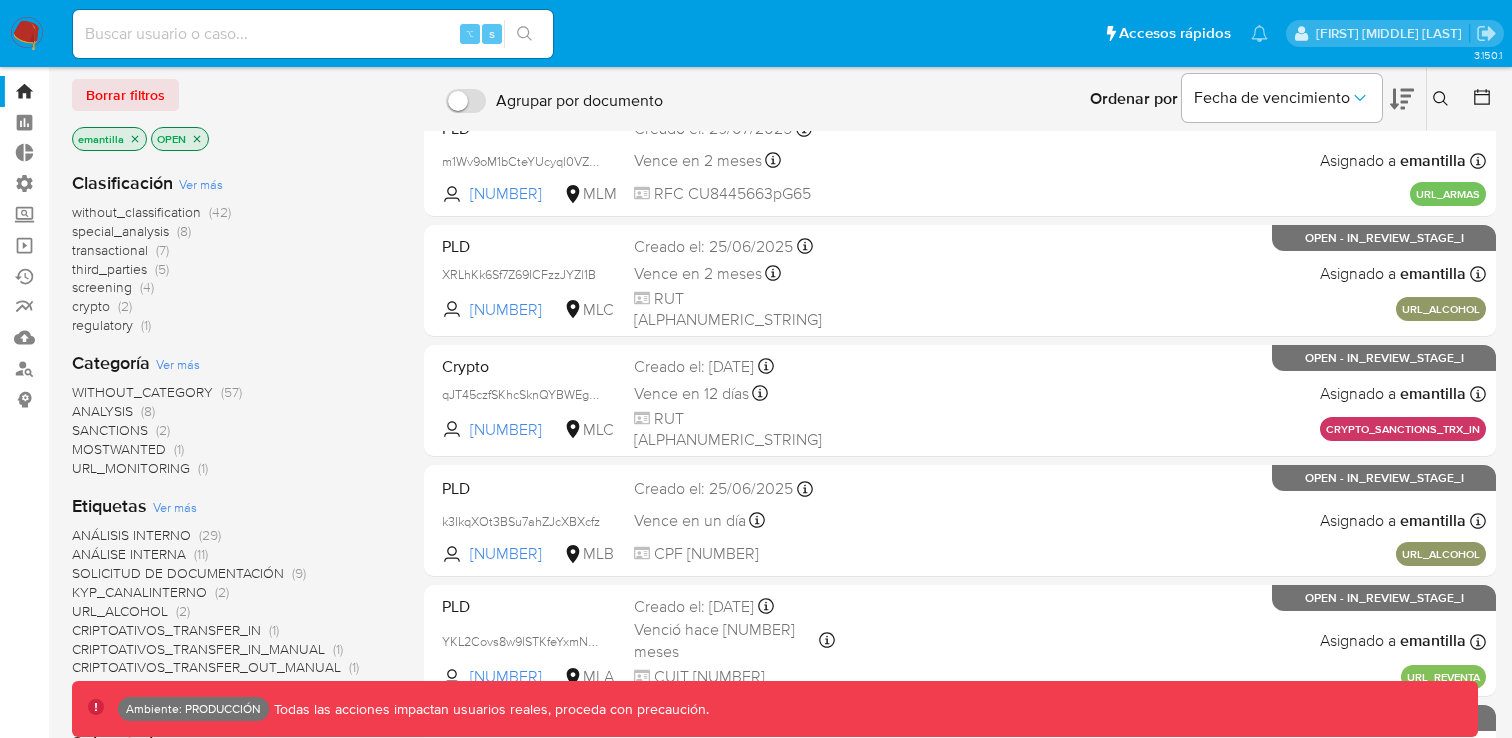click 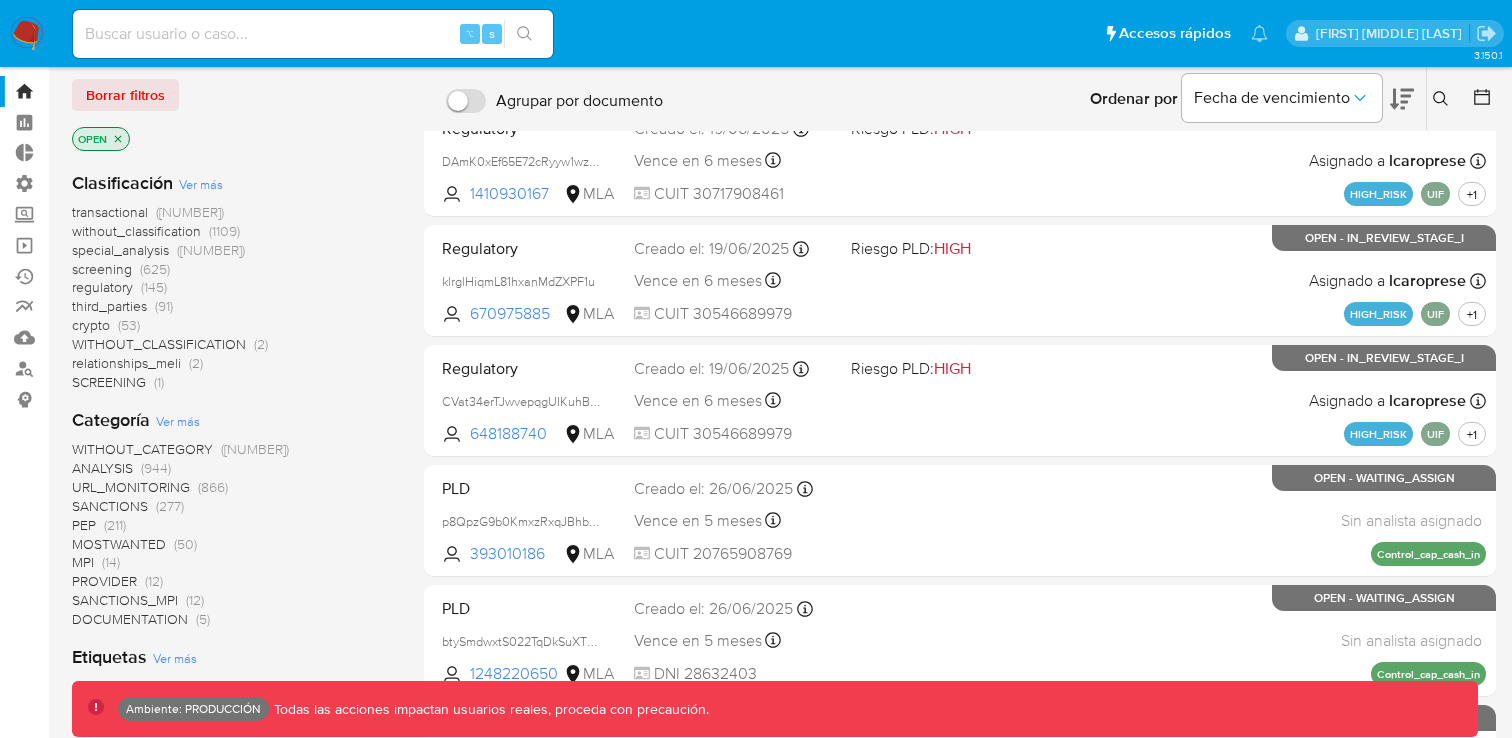 click 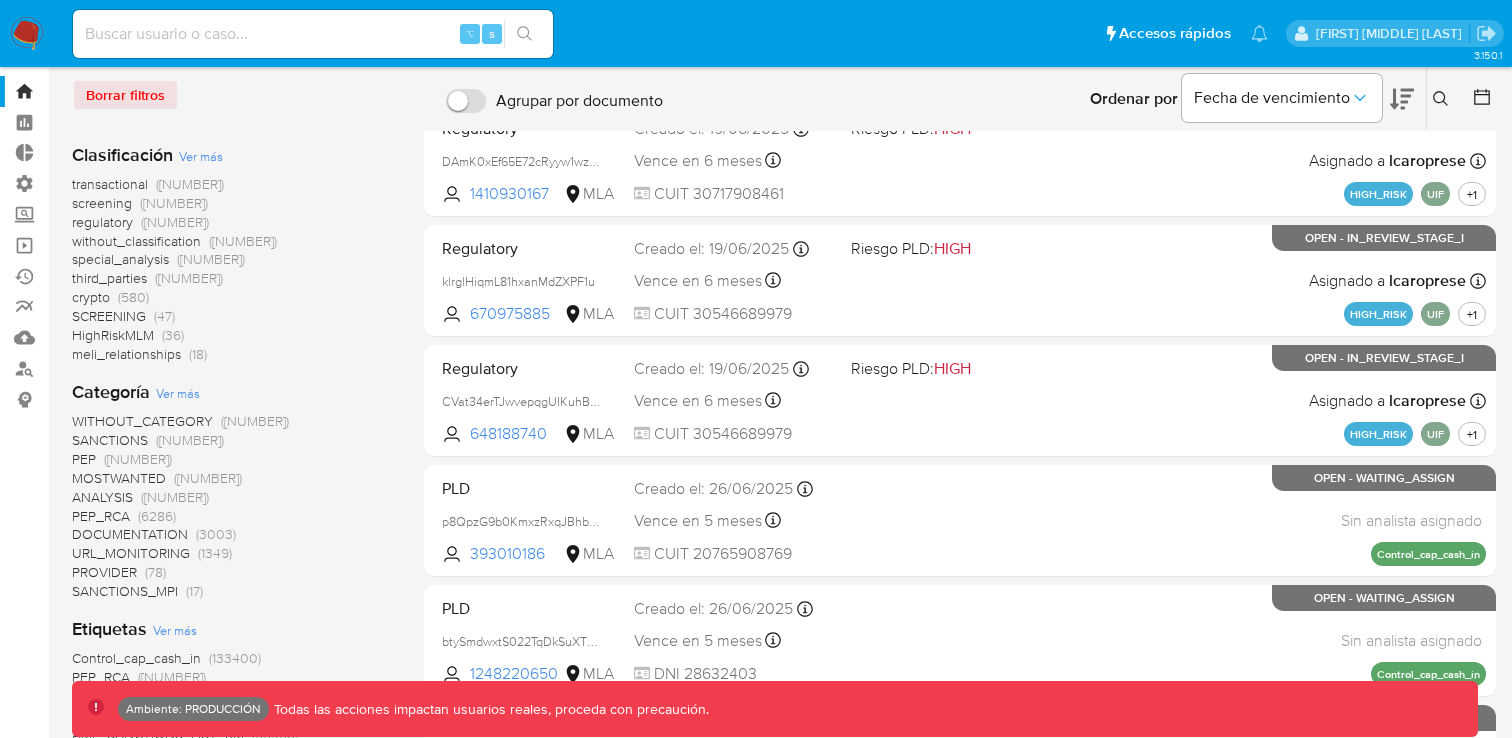 click on "special_analysis" at bounding box center [120, 259] 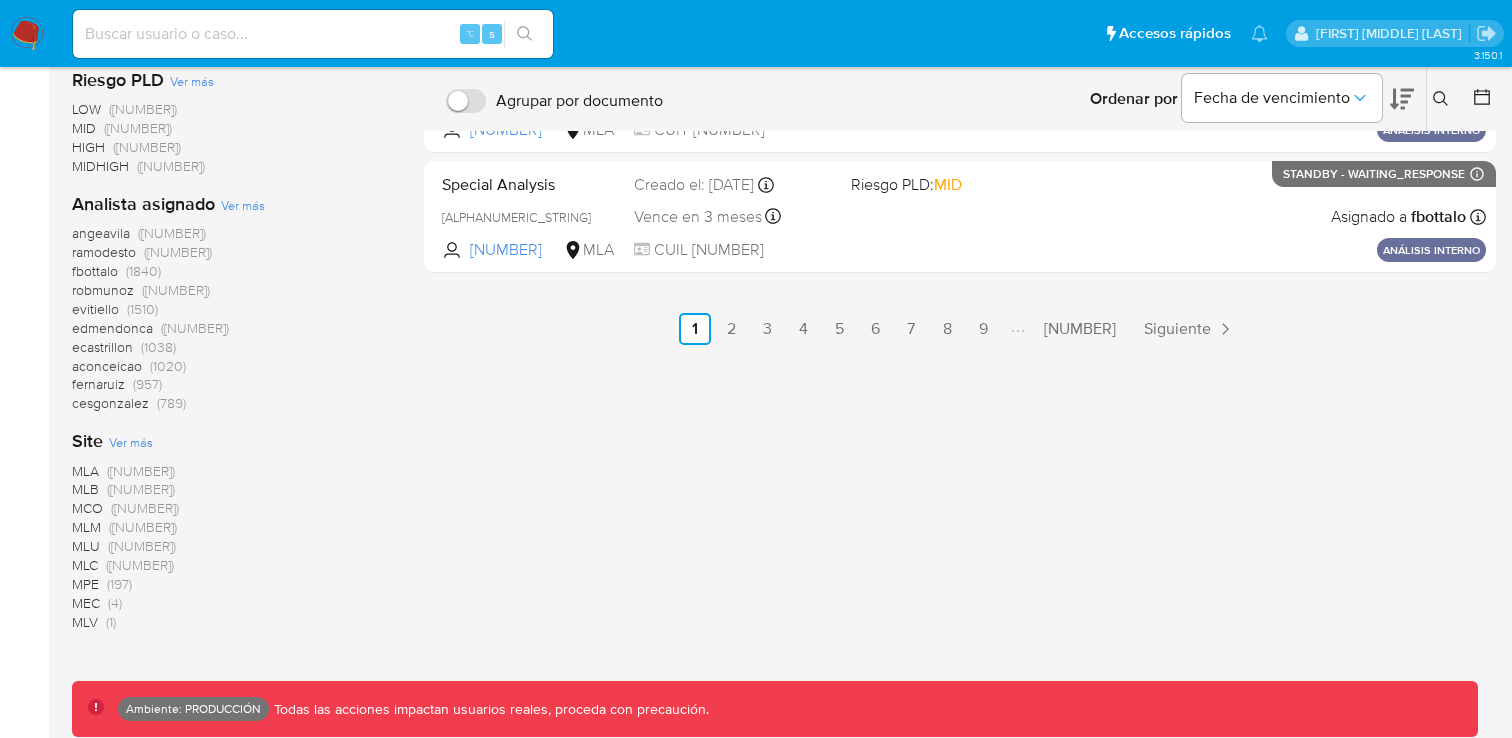 scroll, scrollTop: 1070, scrollLeft: 0, axis: vertical 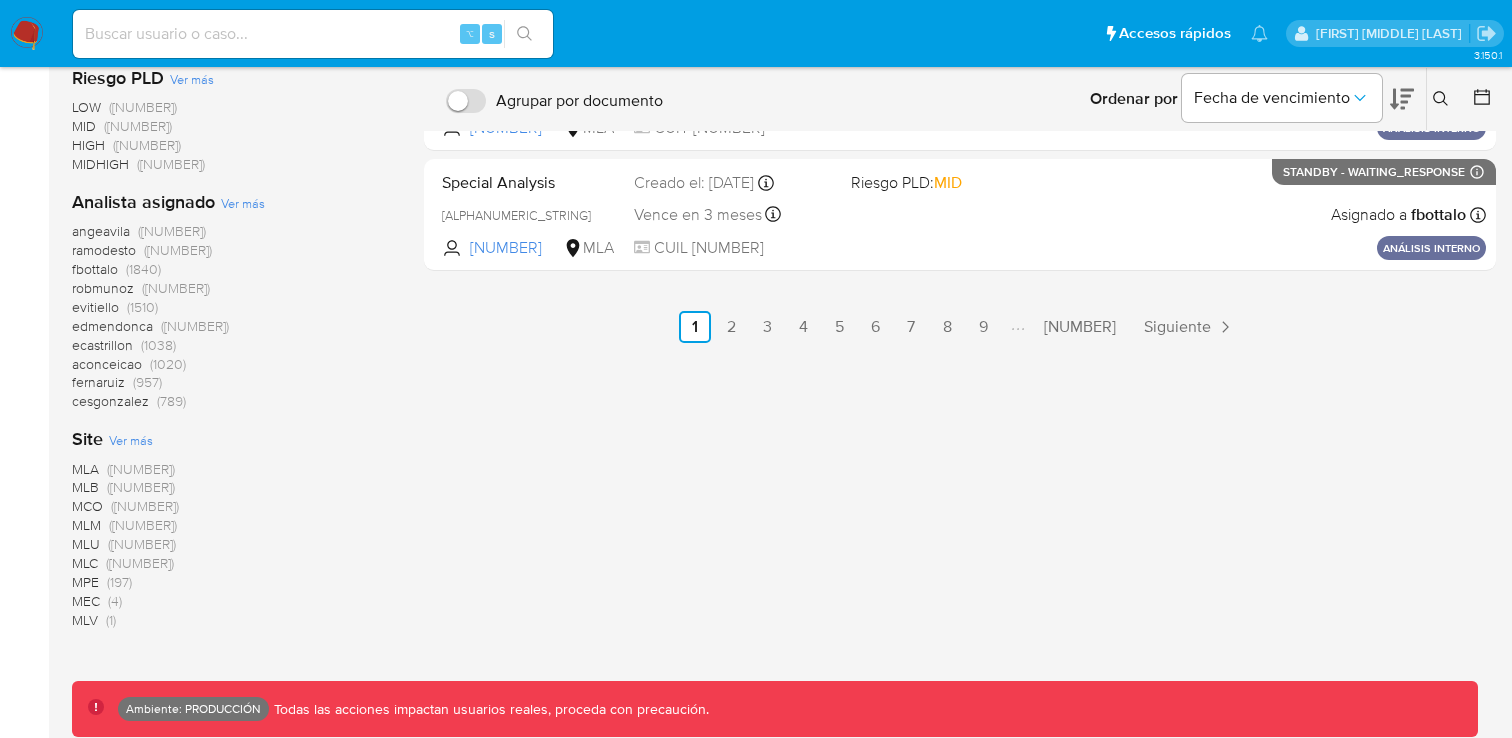 click on "edmendonca" at bounding box center [112, 326] 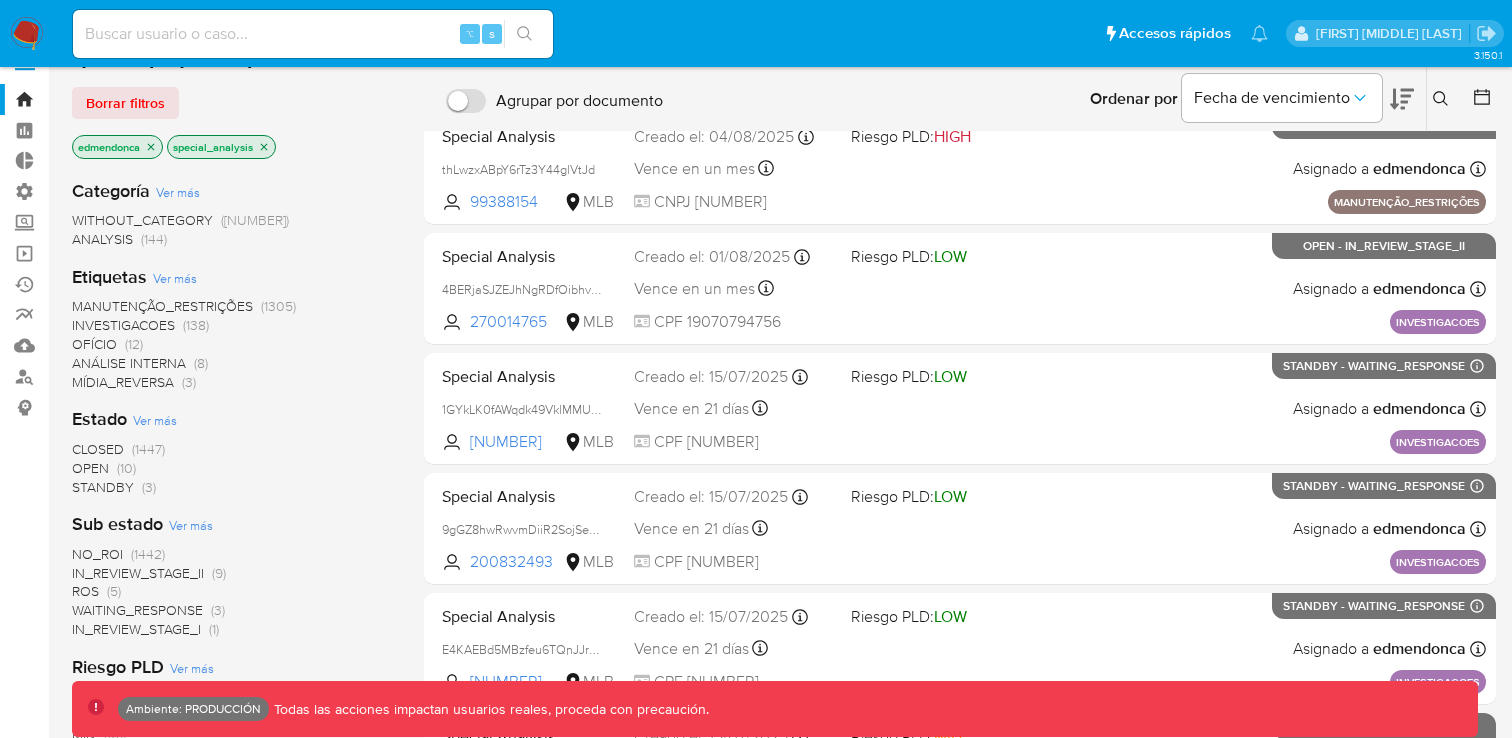 scroll, scrollTop: 0, scrollLeft: 0, axis: both 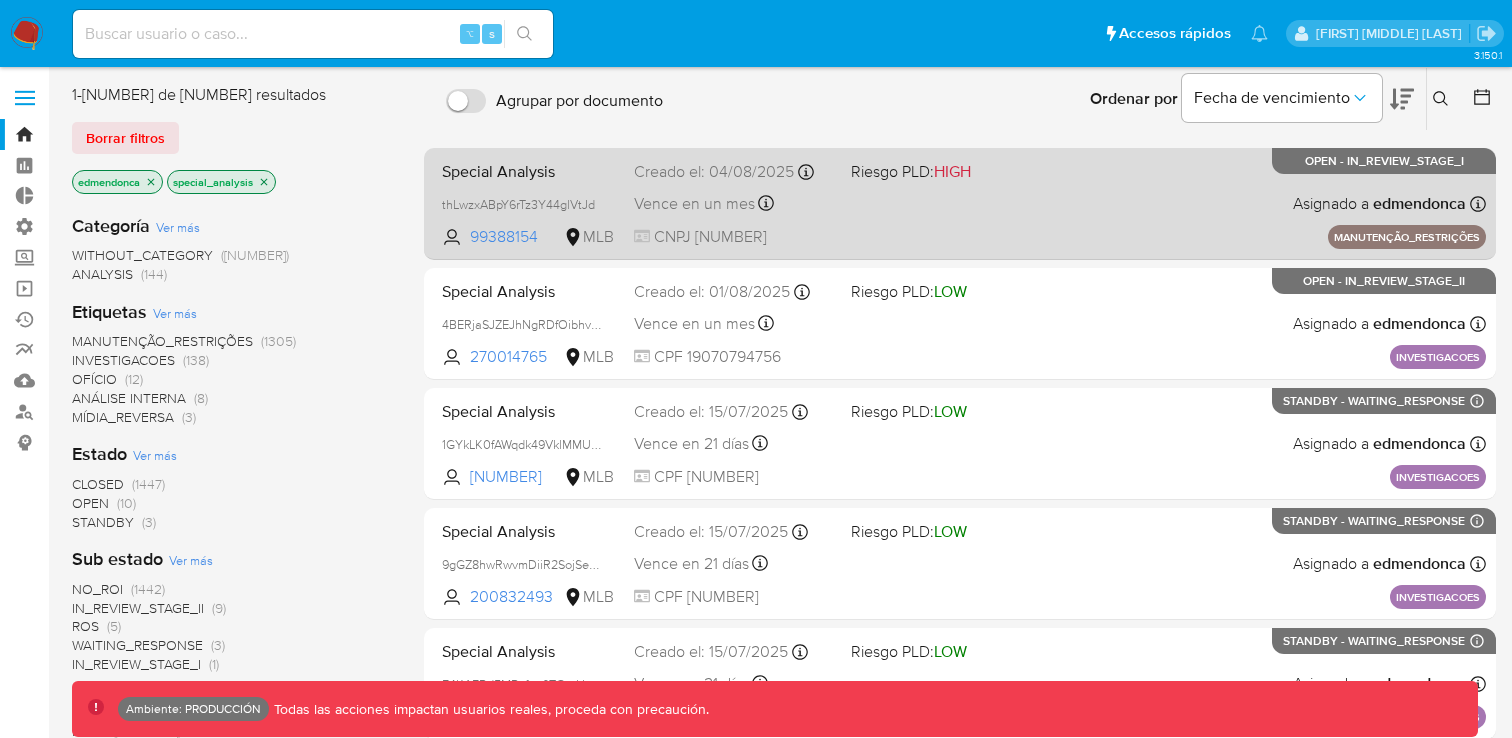 click on "Special Analysis thLwzxABpY6rTz3Y44glVtJd 99388154 MLB Riesgo PLD:  HIGH Creado el: 04/08/2025   Creado el: 04/08/2025 13:02:00 Vence en un mes   Vence el 18/09/2025 13:02:00 CNPJ   15728952000101 Asignado a   edmendonca   Asignado el: 04/08/2025 13:02:00 MANUTENÇÃO_RESTRIÇÕES OPEN - IN_REVIEW_STAGE_I" at bounding box center (960, 203) 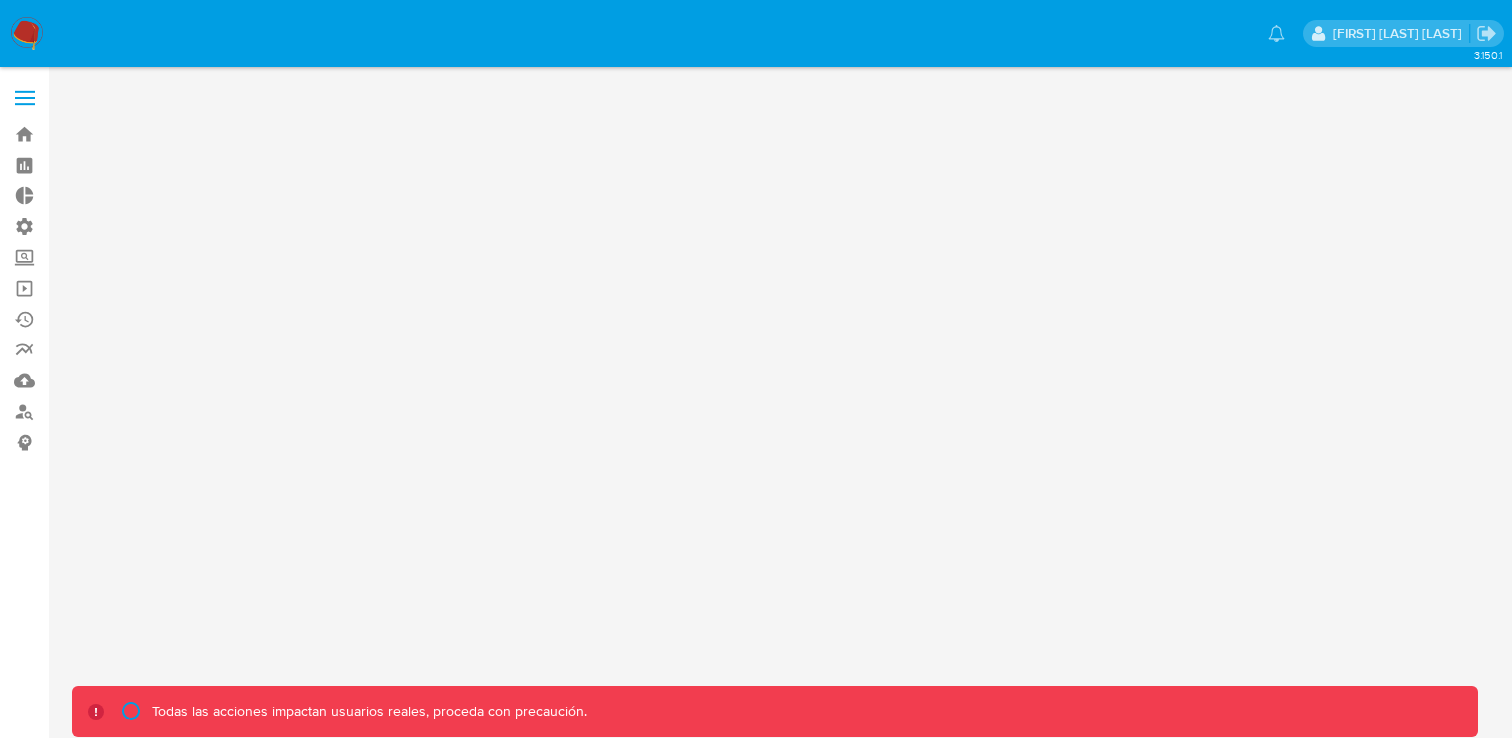 scroll, scrollTop: 0, scrollLeft: 0, axis: both 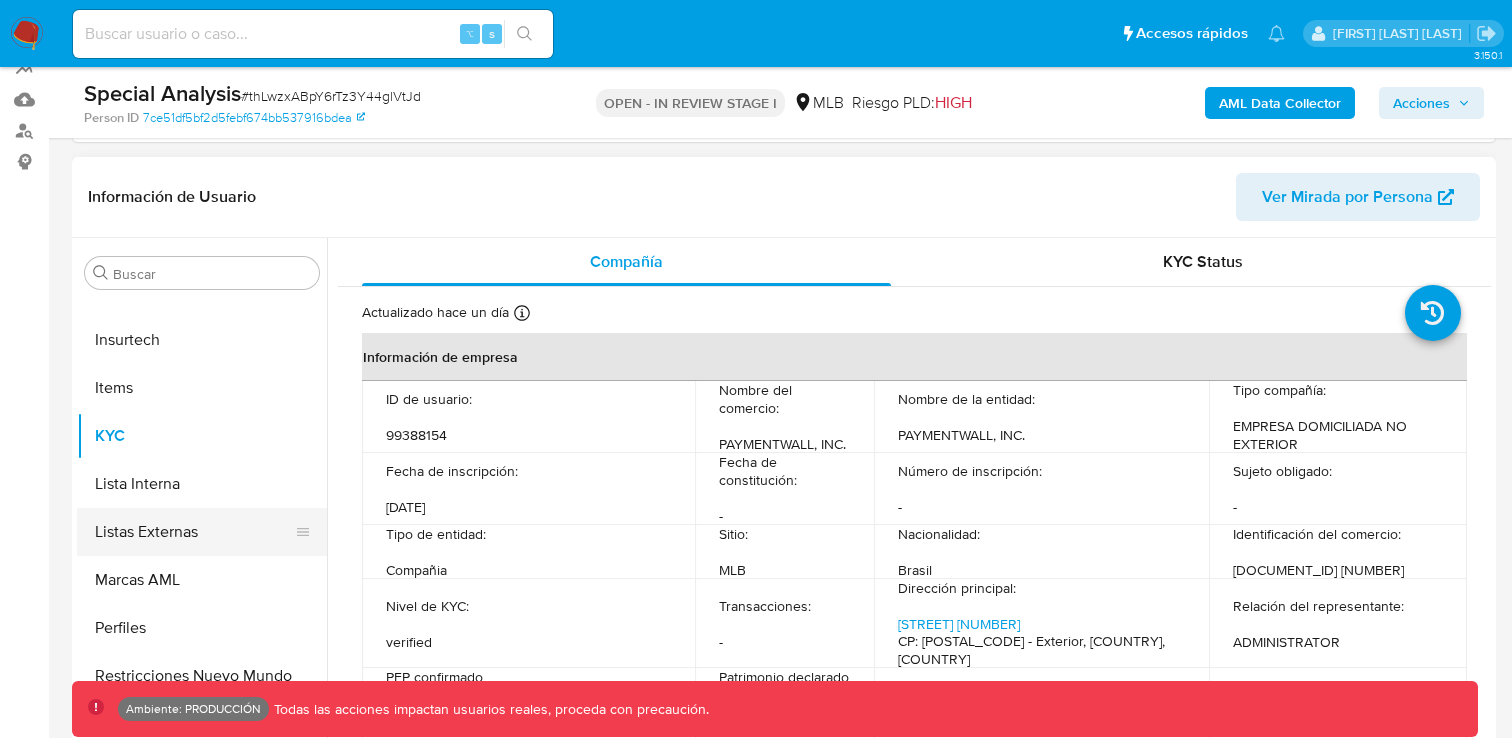 select on "10" 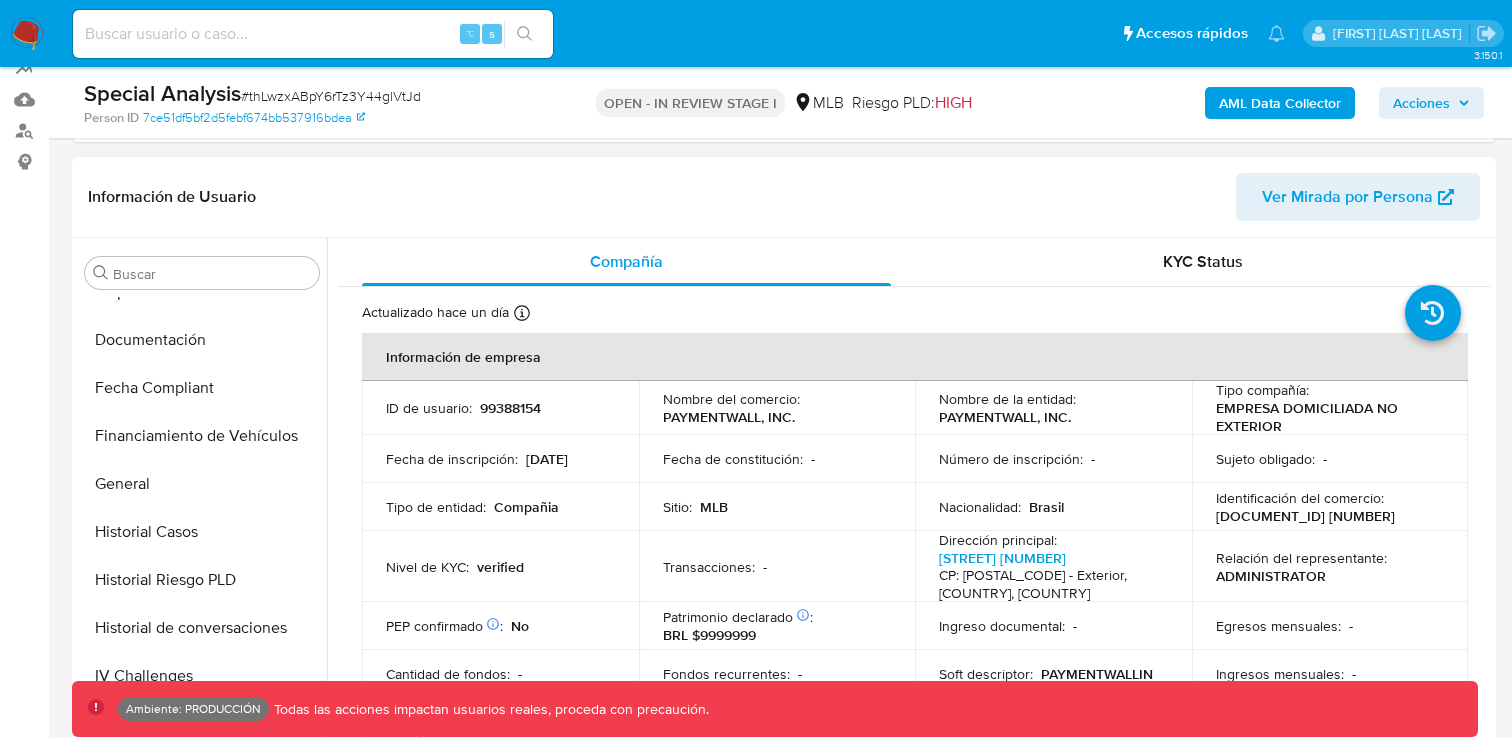 scroll, scrollTop: 410, scrollLeft: 0, axis: vertical 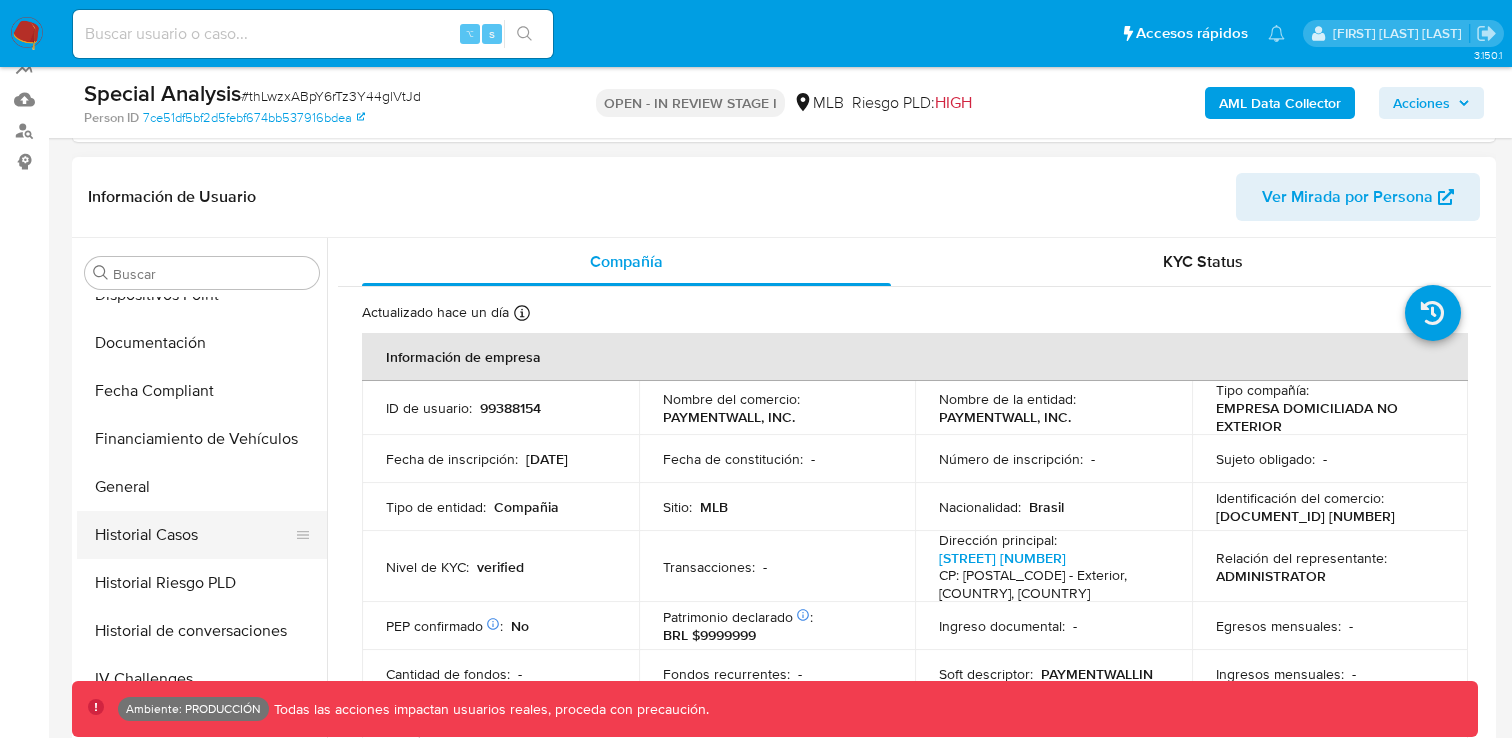 click on "Historial Casos" at bounding box center [194, 535] 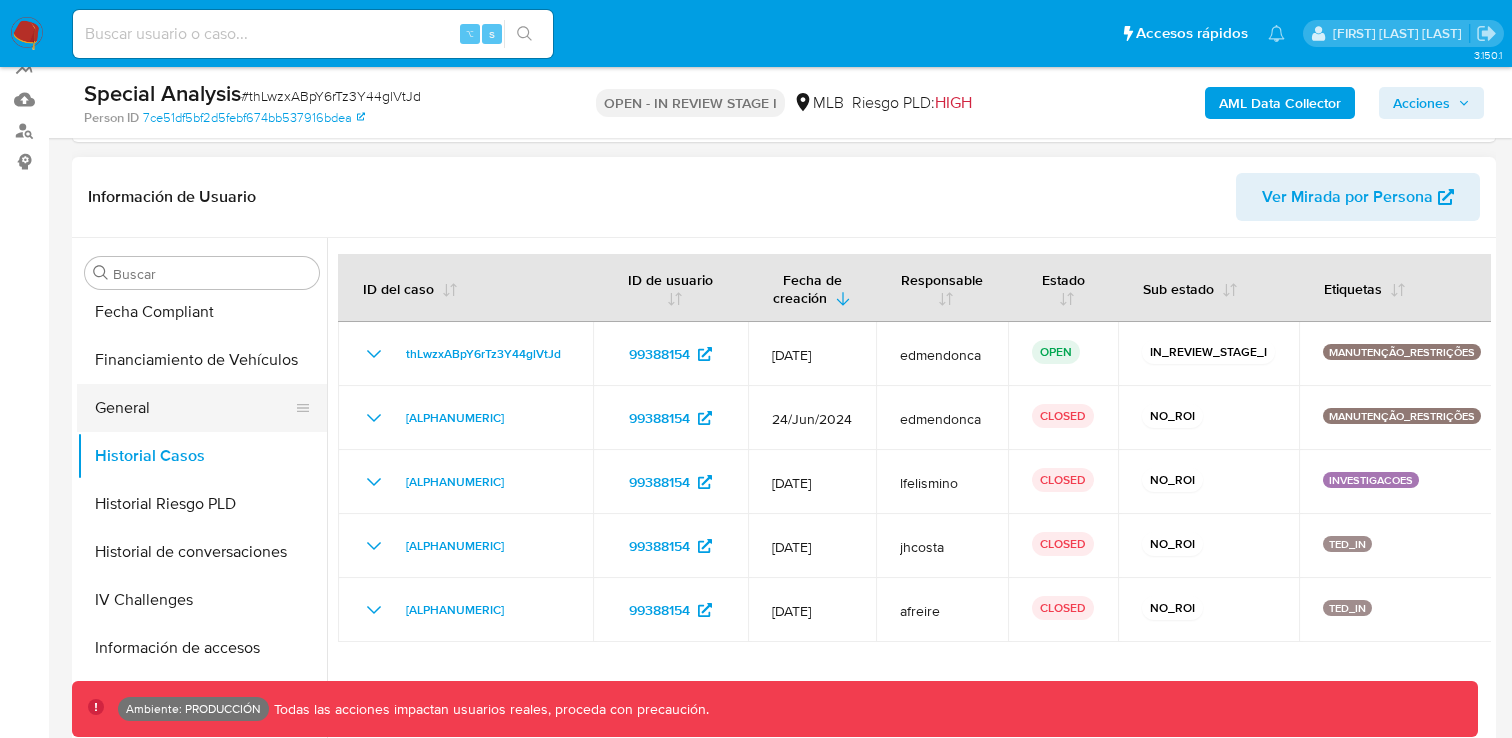 scroll, scrollTop: 510, scrollLeft: 0, axis: vertical 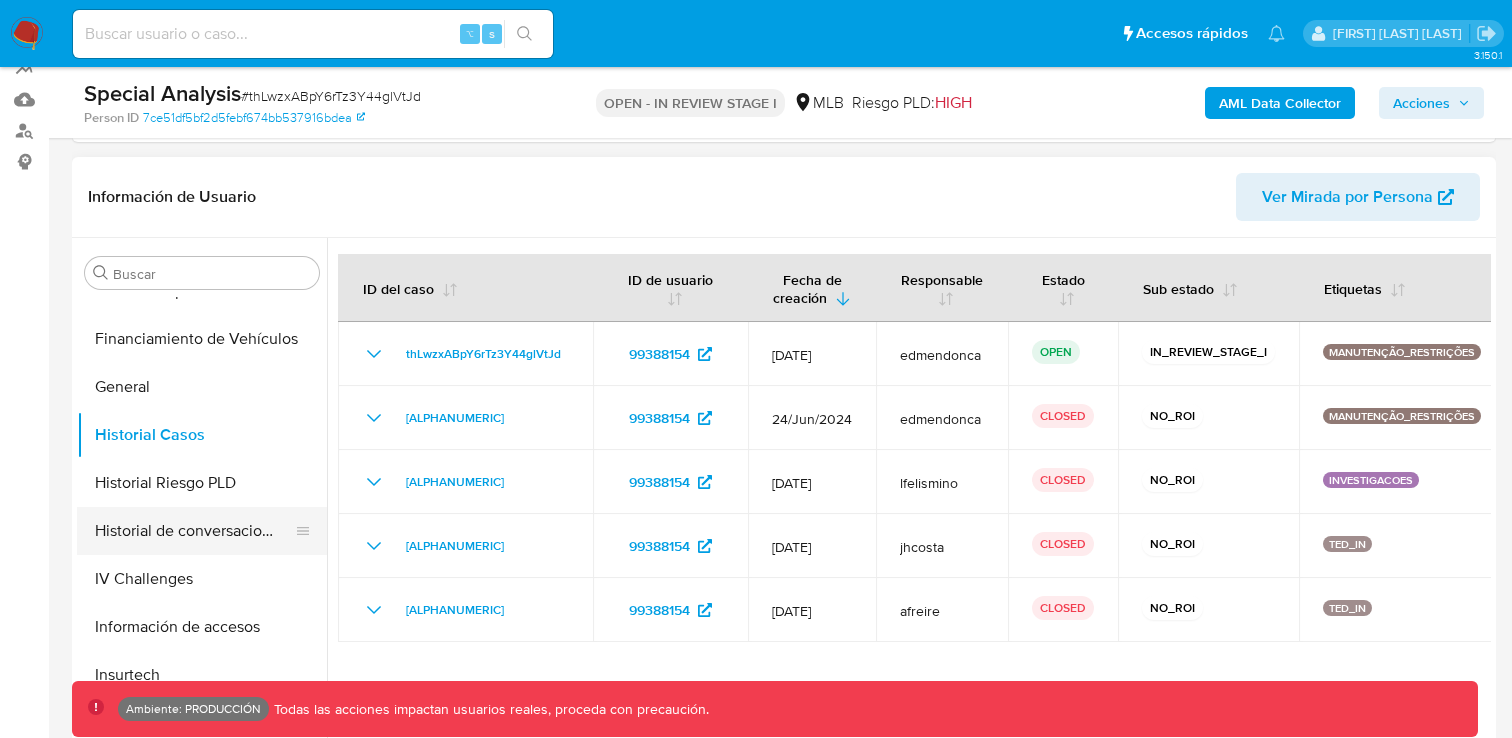 click on "Historial de conversaciones" at bounding box center [194, 531] 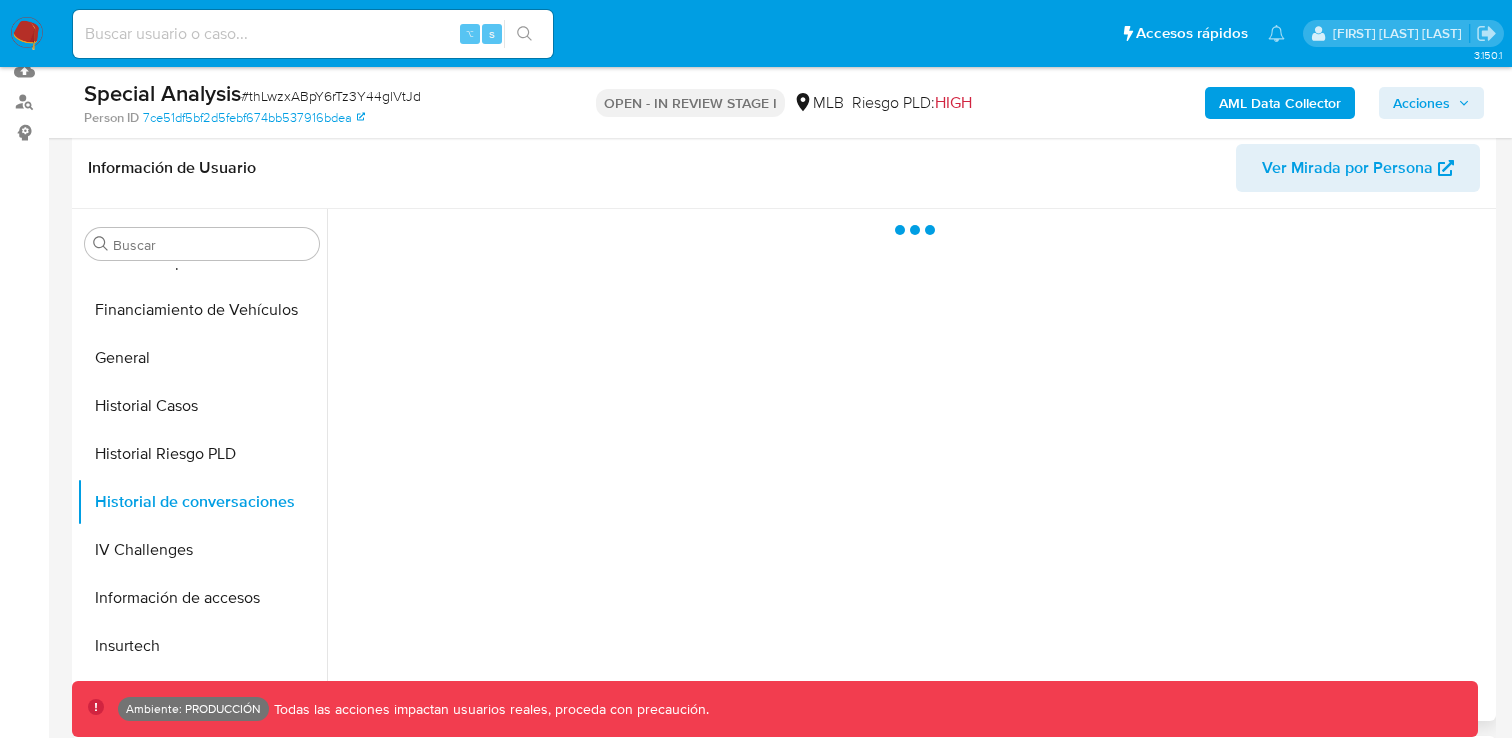 scroll, scrollTop: 309, scrollLeft: 0, axis: vertical 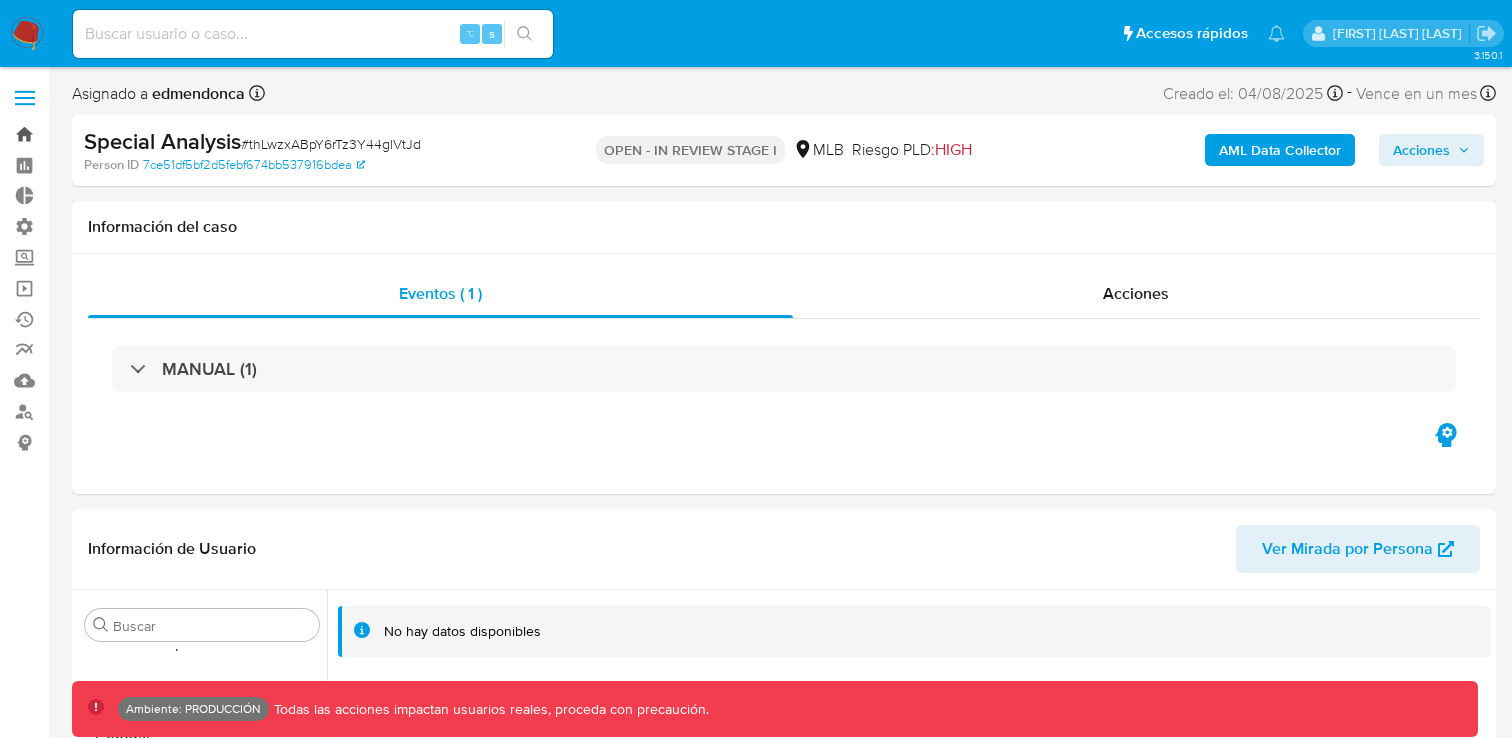 click on "Bandeja" at bounding box center [119, 134] 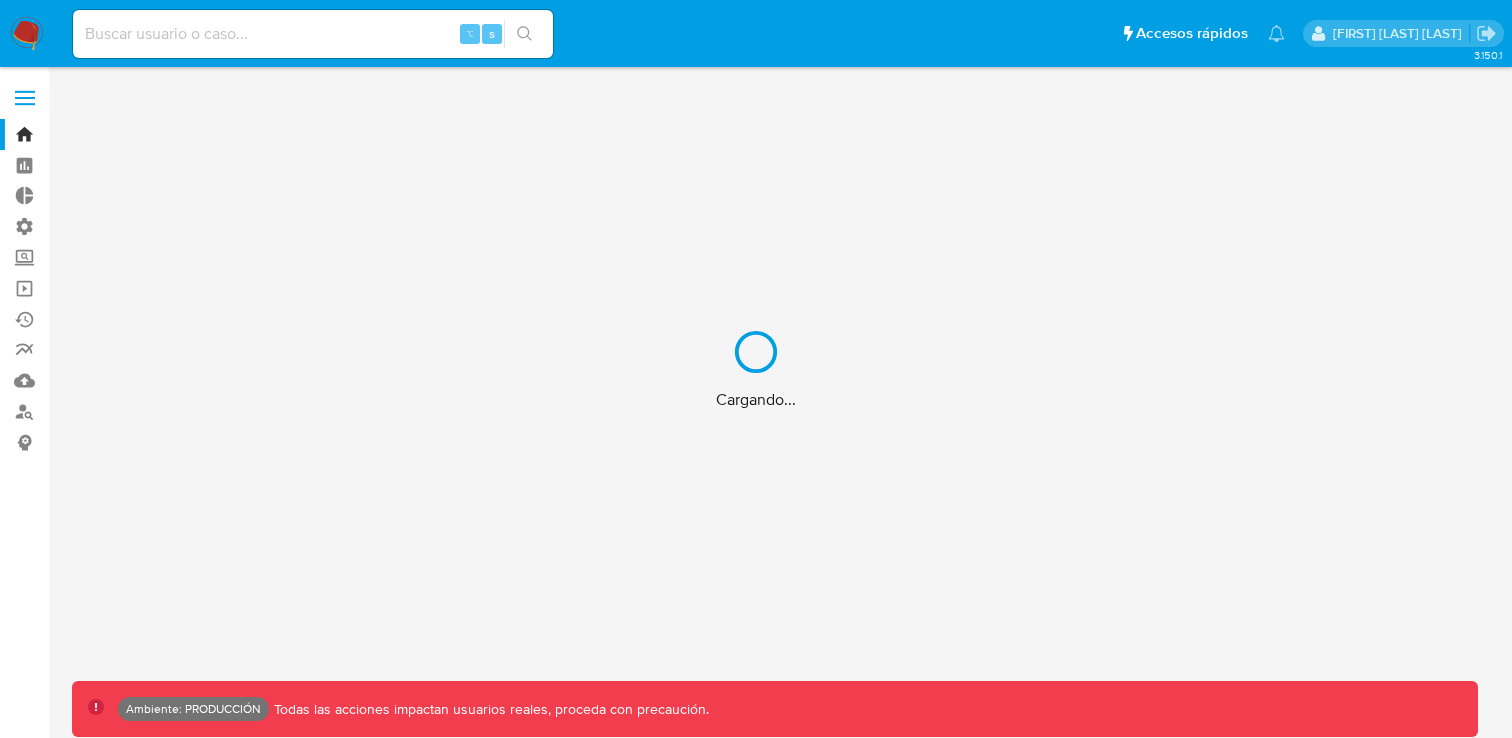 scroll, scrollTop: 0, scrollLeft: 0, axis: both 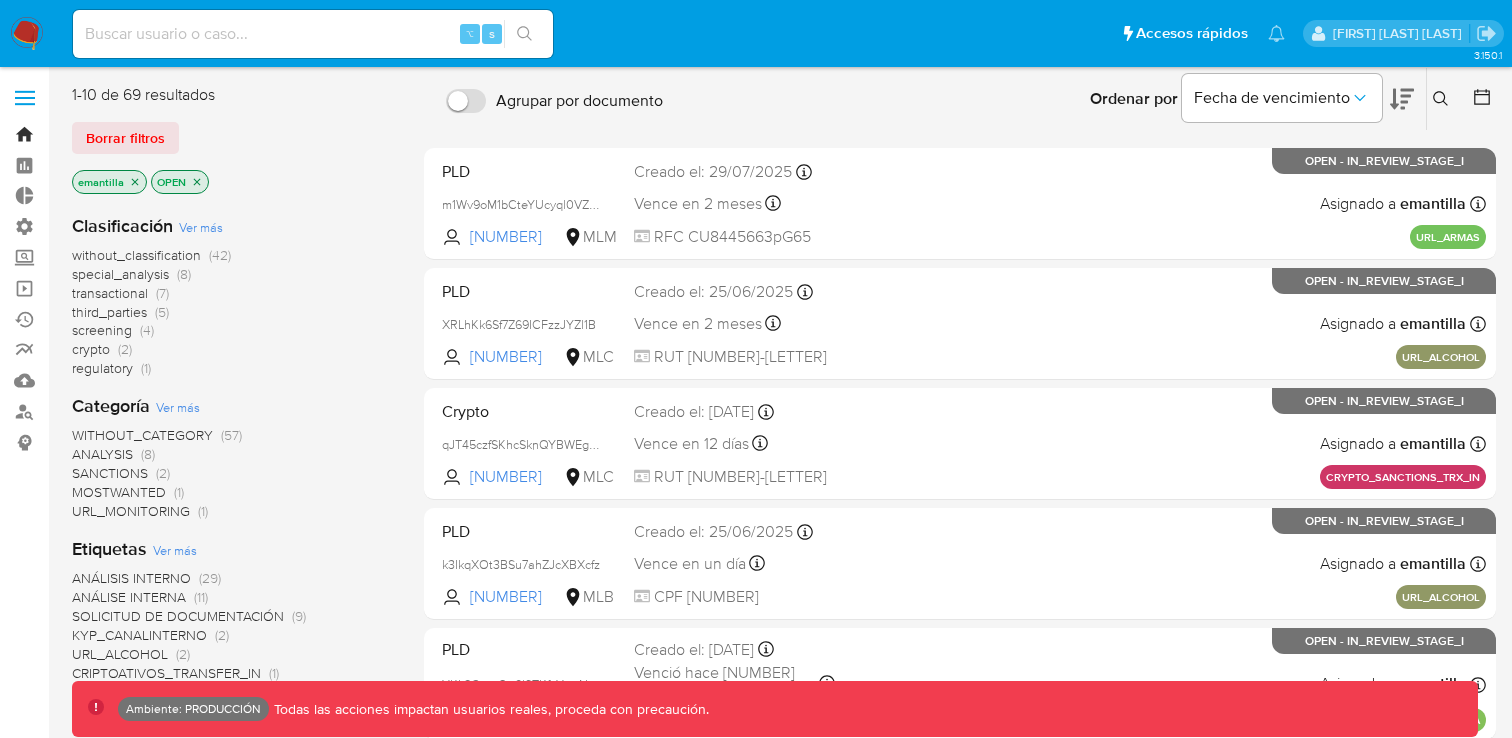 click on "Bandeja" at bounding box center (119, 134) 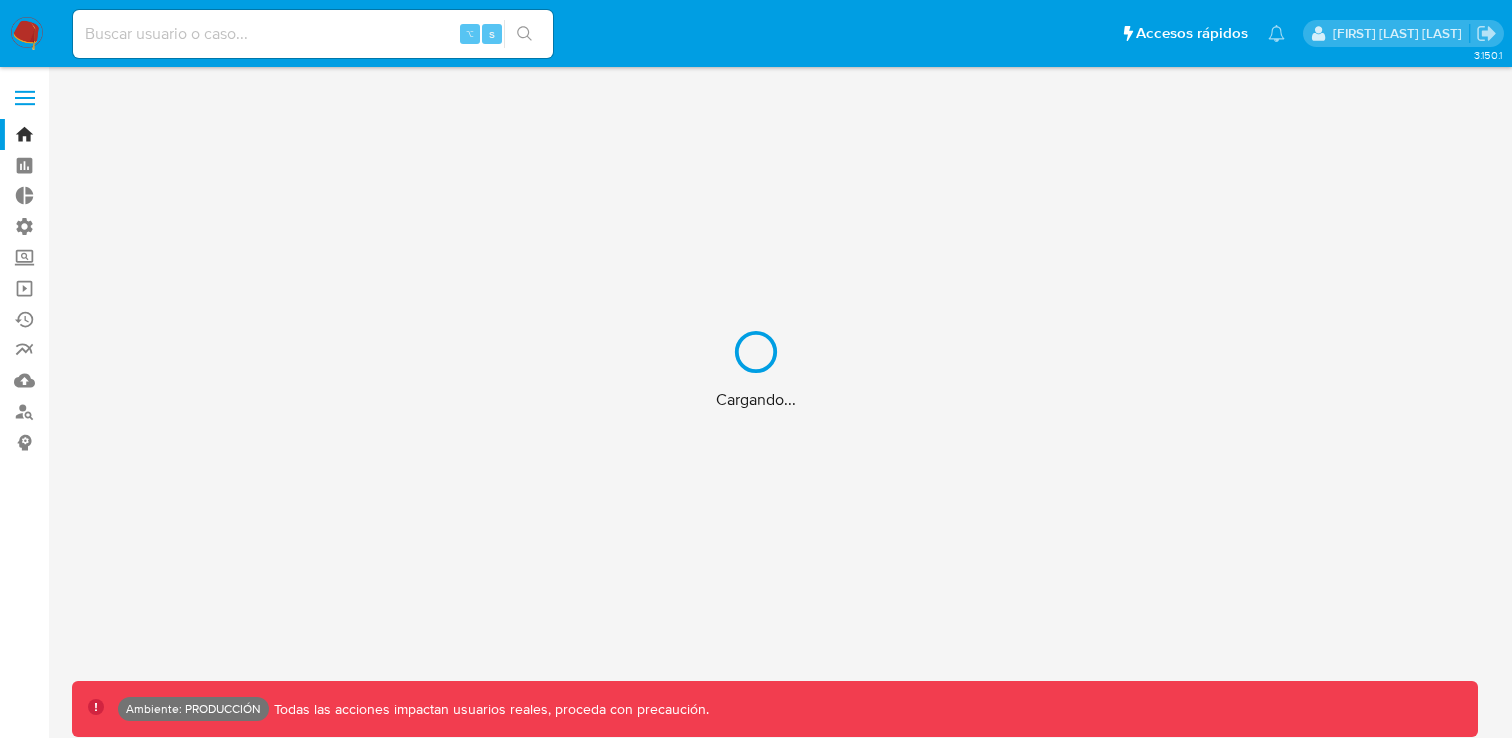 scroll, scrollTop: 0, scrollLeft: 0, axis: both 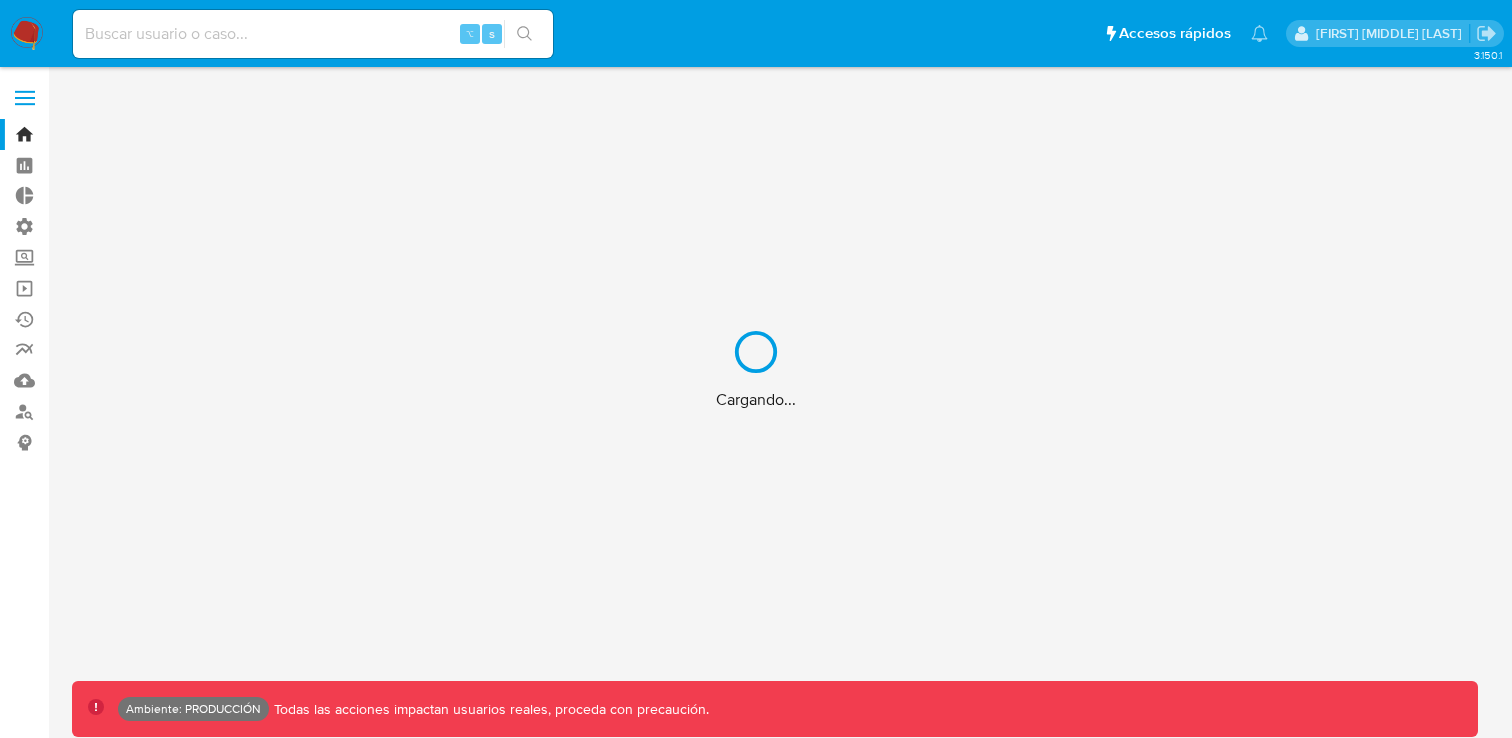 click on "Cargando..." at bounding box center [756, 369] 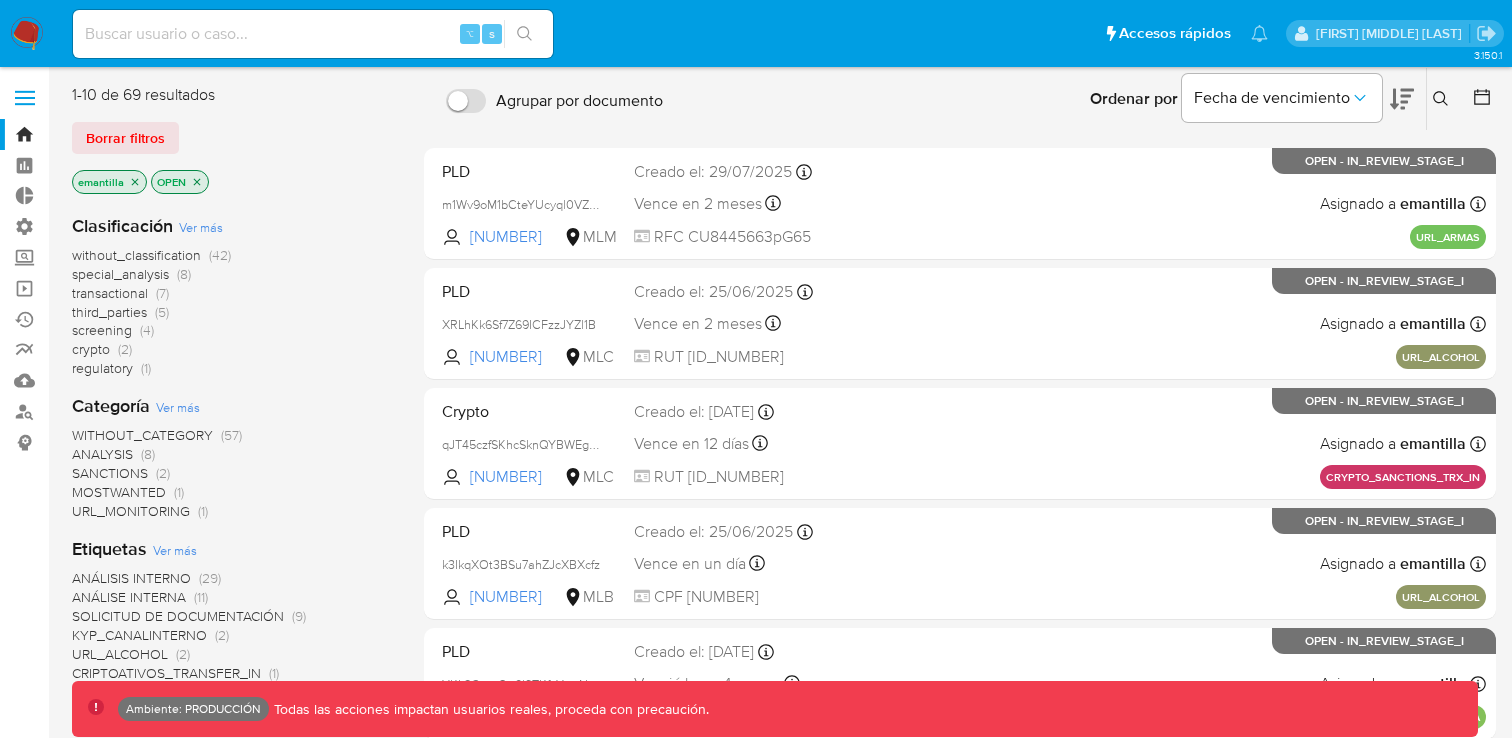 click at bounding box center (313, 34) 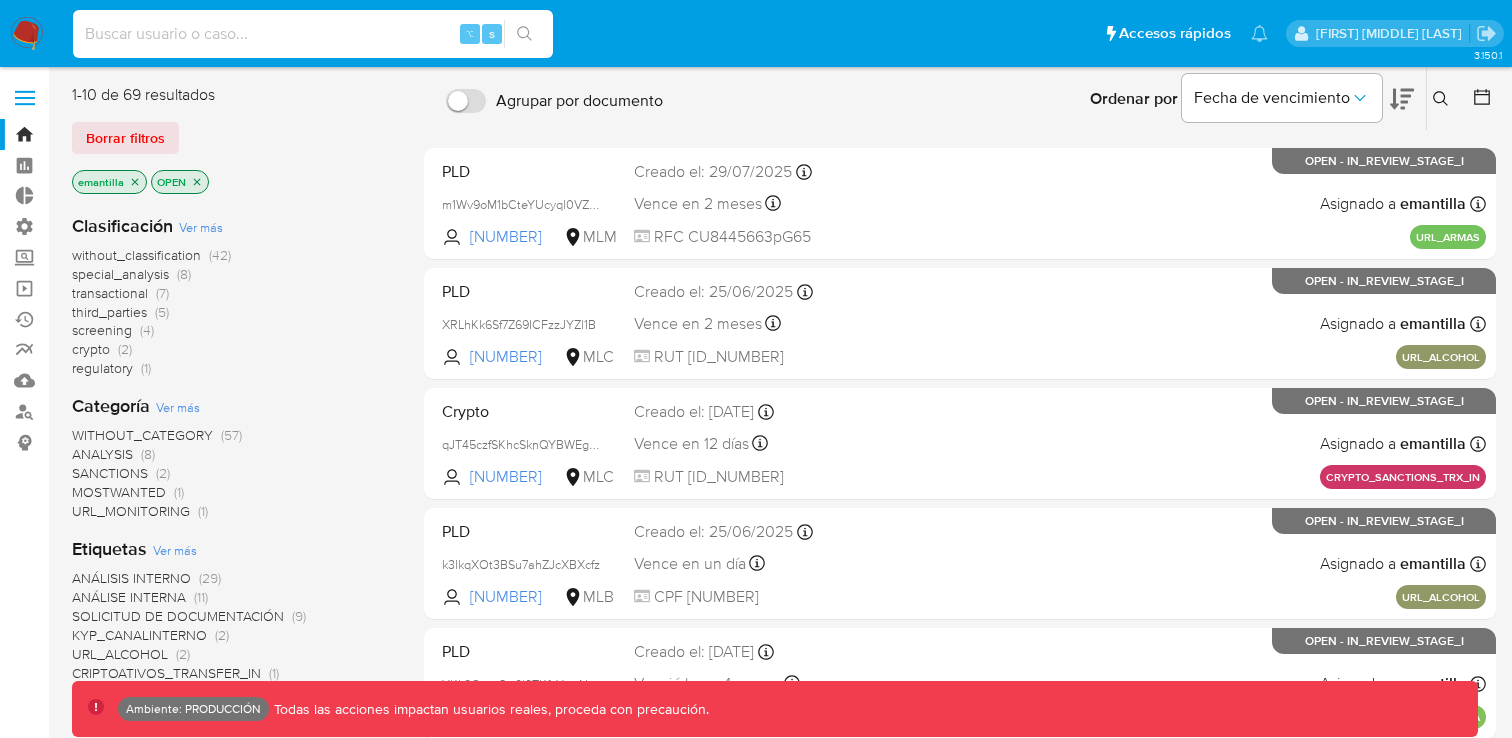 paste on "646134156" 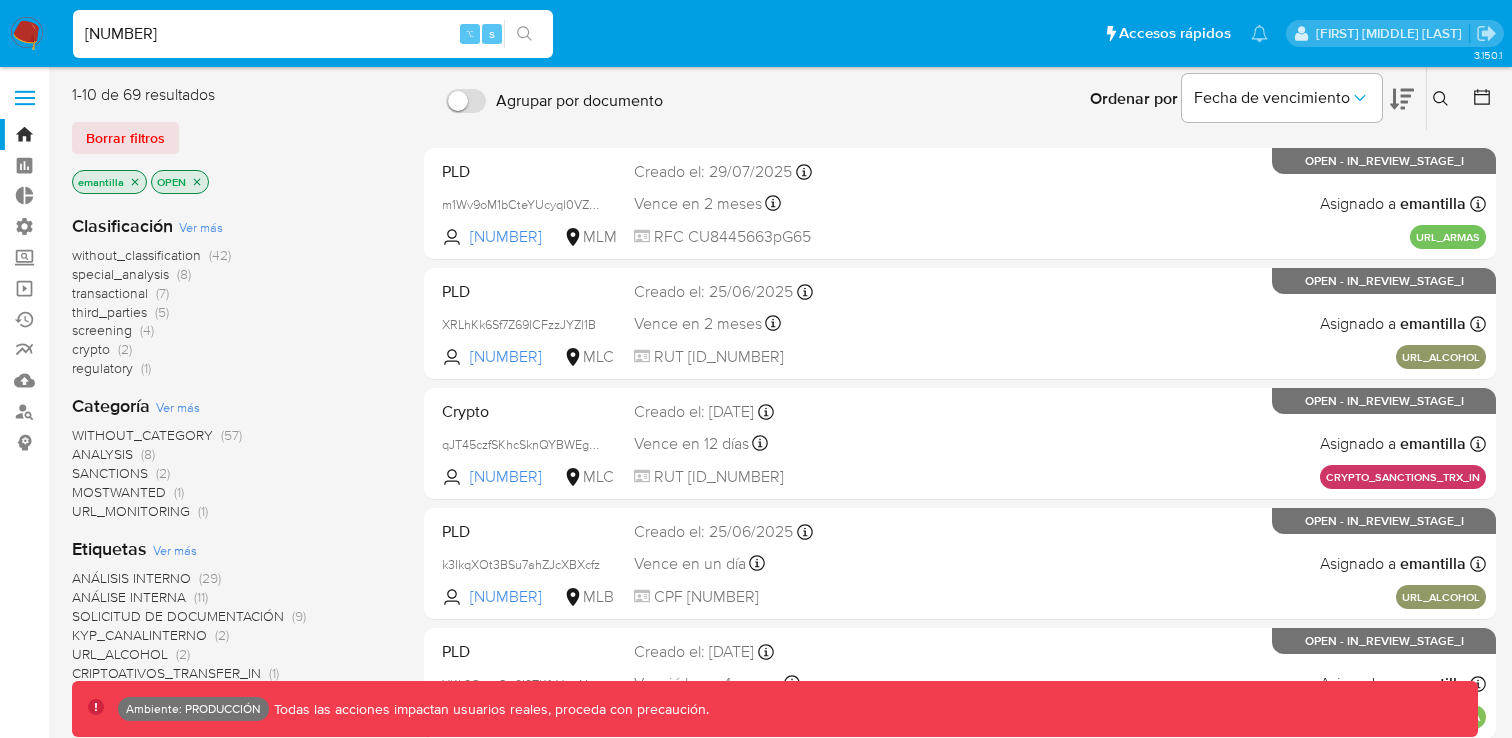 type on "646134156" 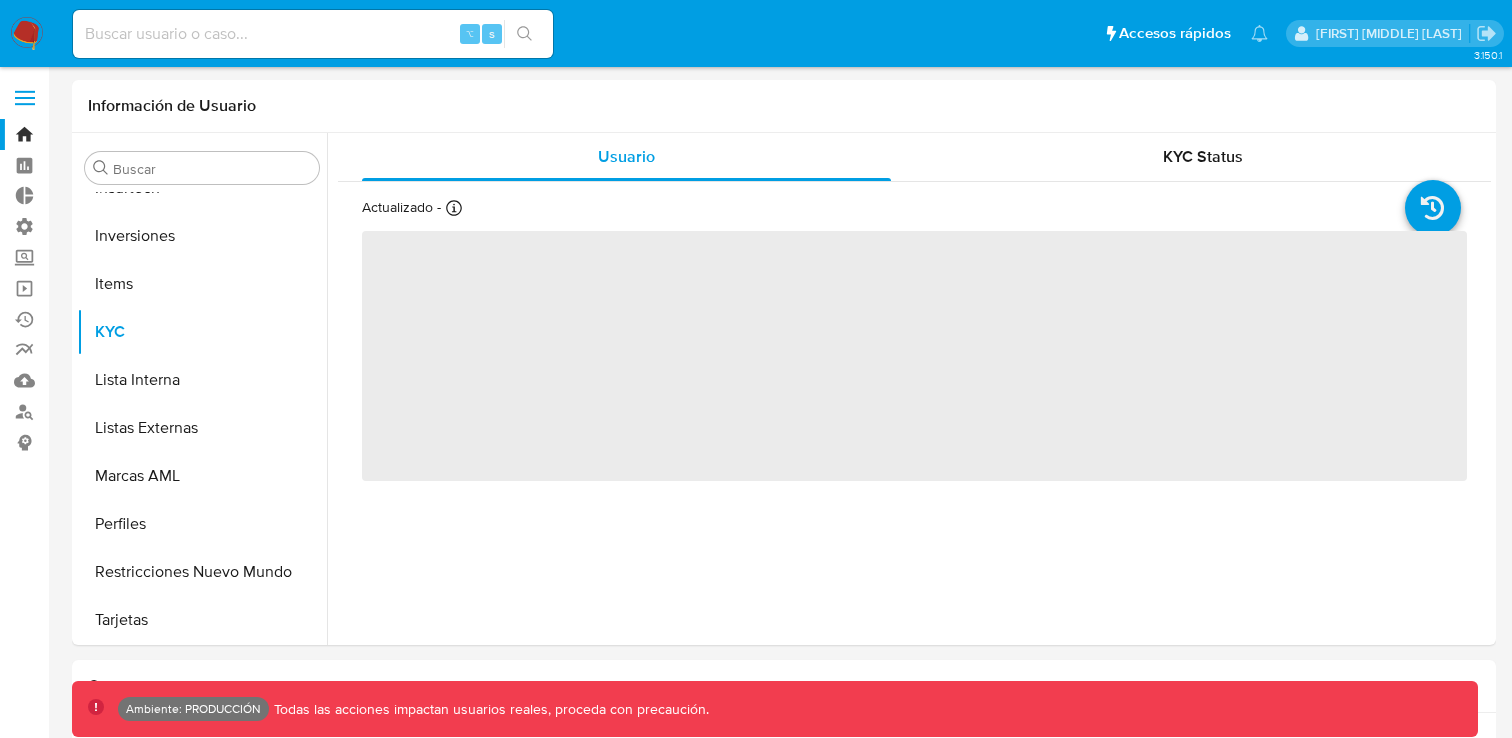 scroll, scrollTop: 893, scrollLeft: 0, axis: vertical 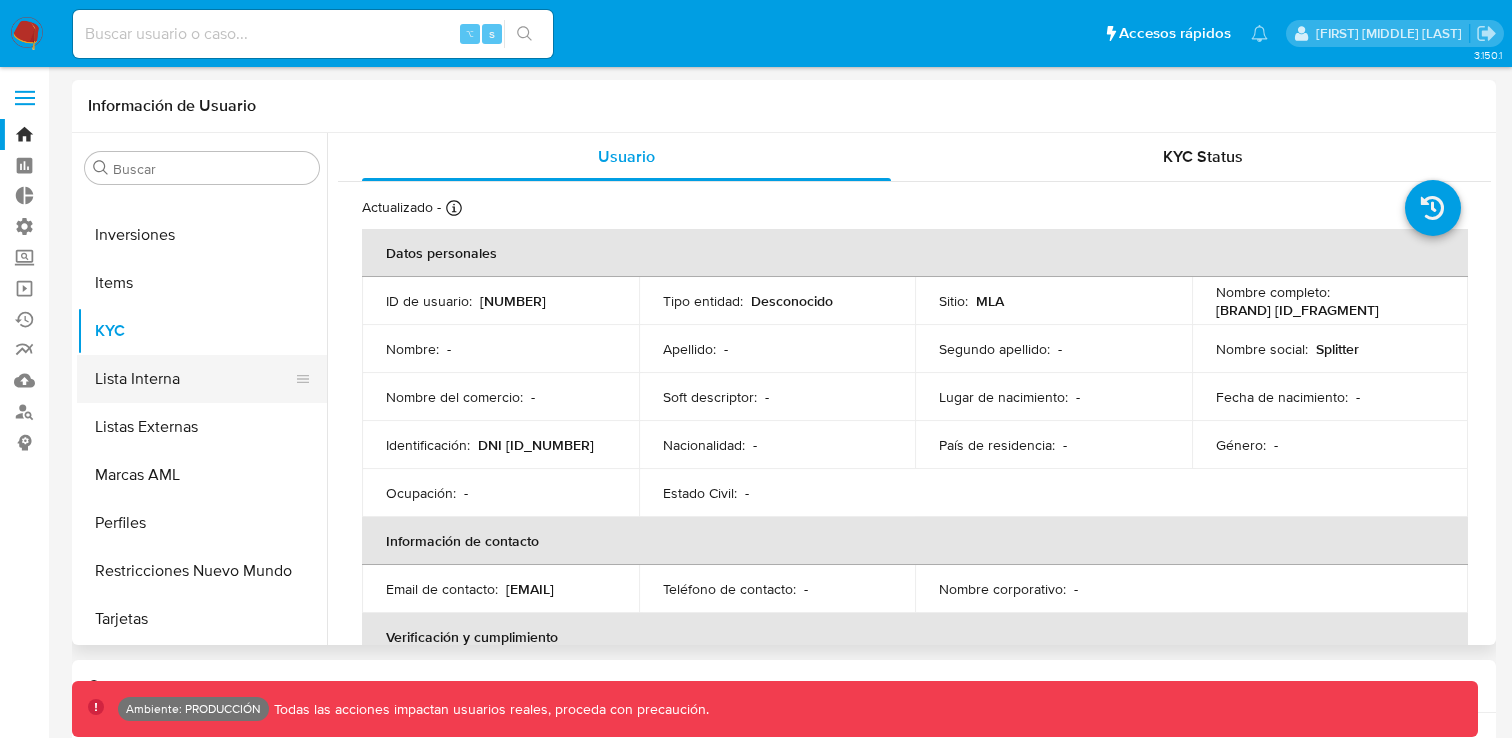 select on "10" 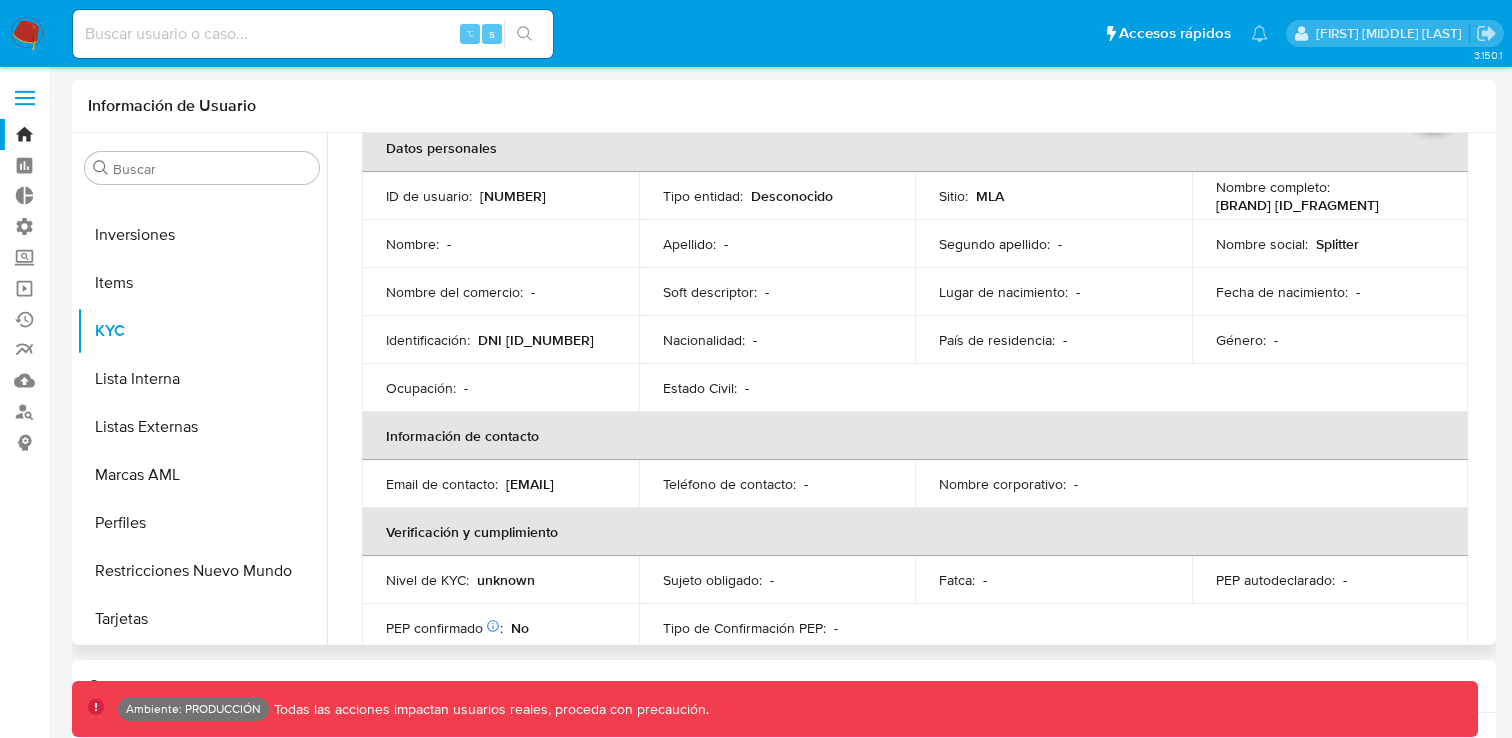 scroll, scrollTop: 109, scrollLeft: 0, axis: vertical 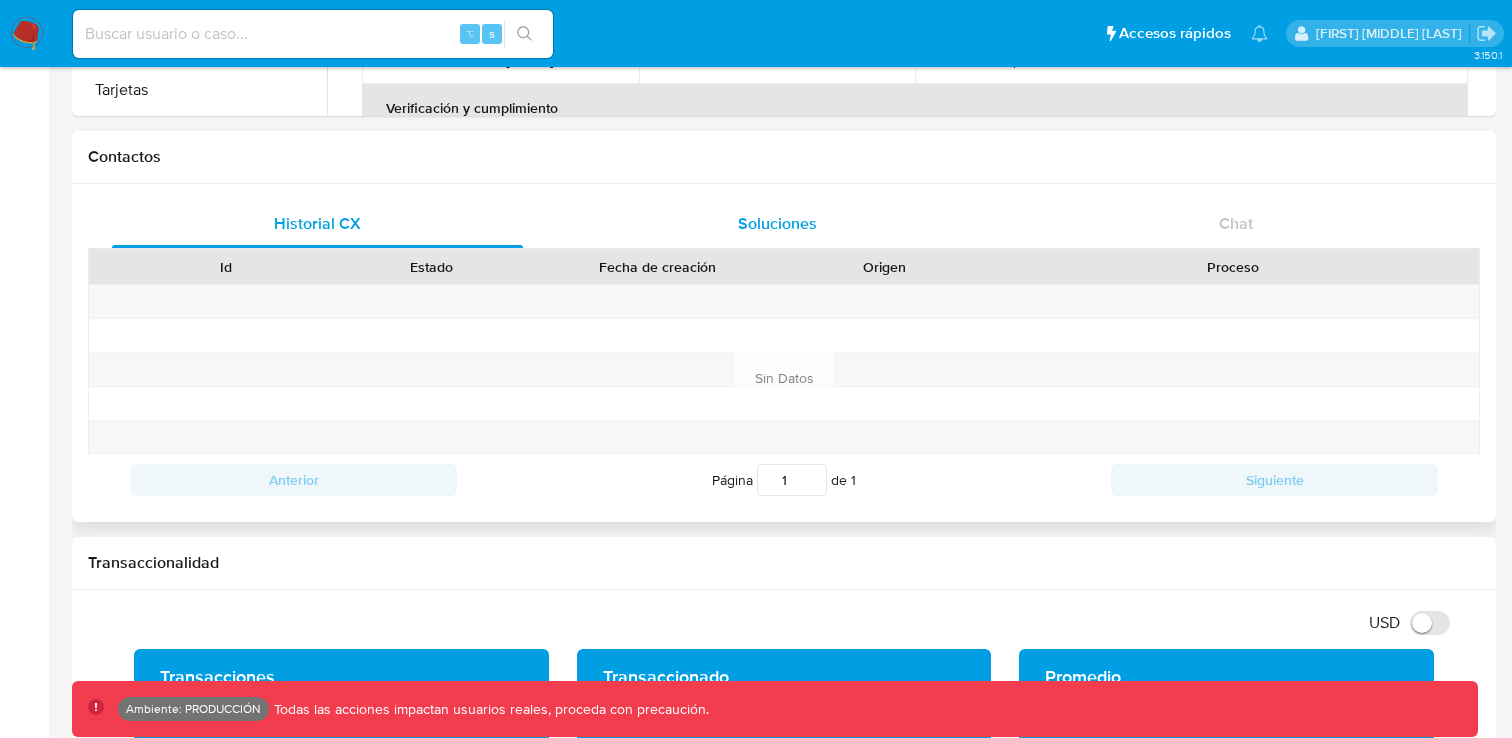 click on "Soluciones" at bounding box center [777, 223] 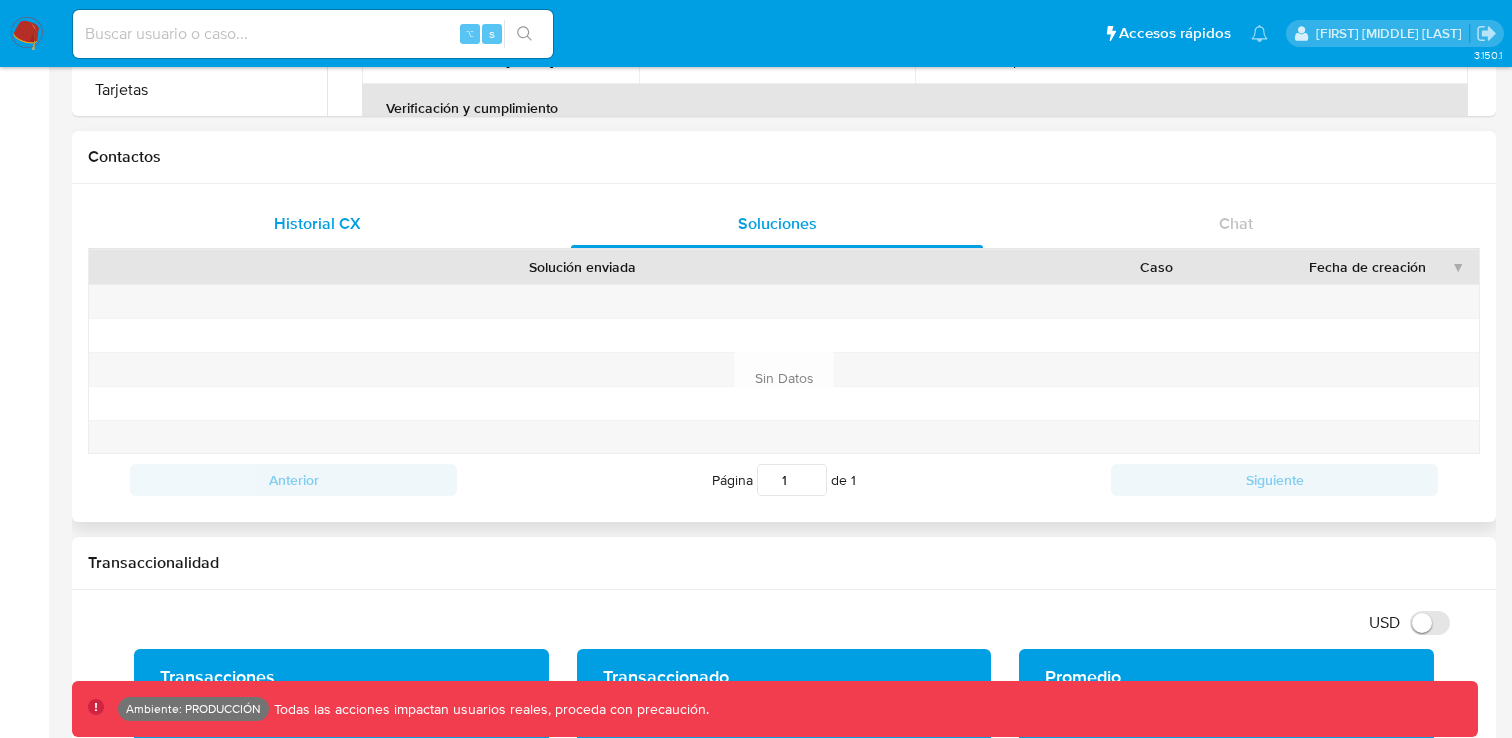 click on "Historial CX" at bounding box center [317, 224] 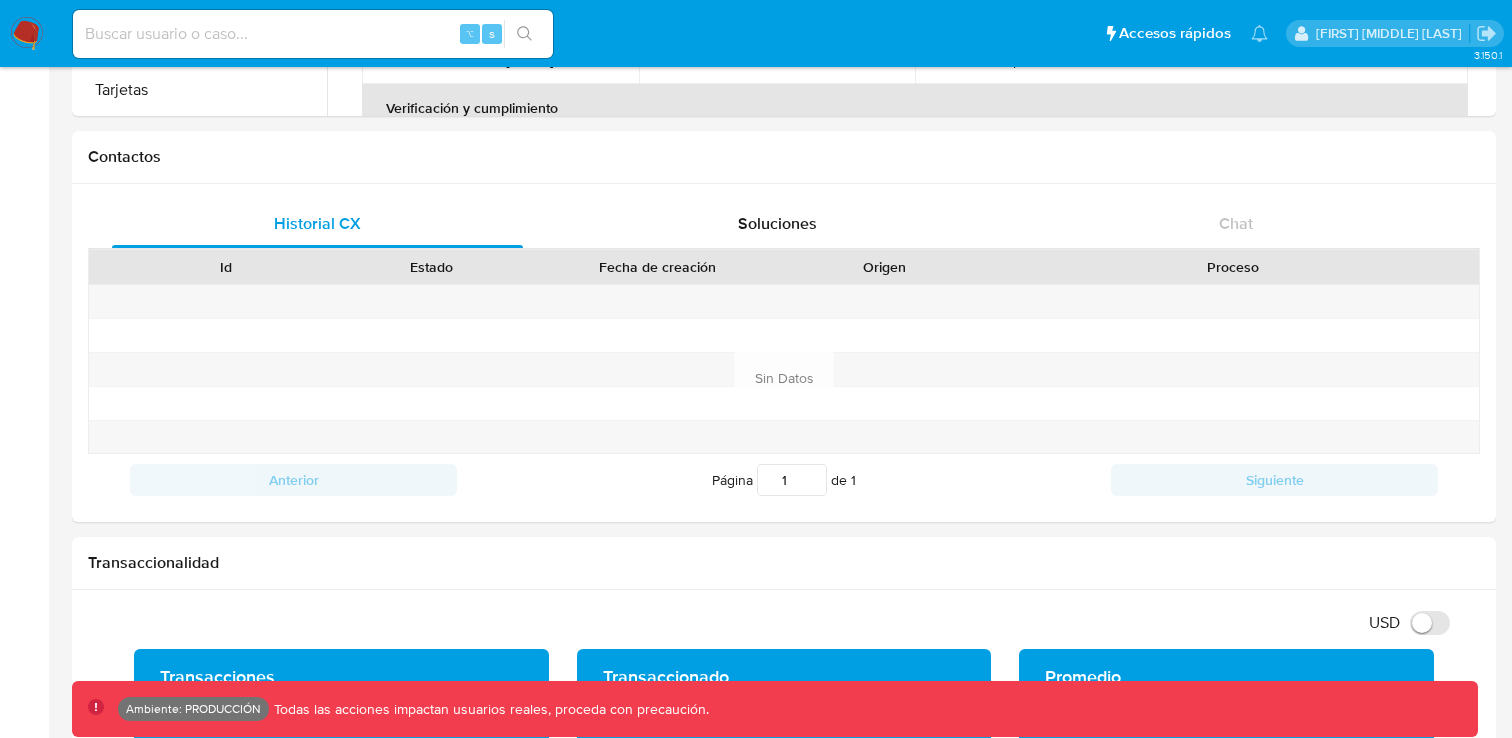 click at bounding box center [313, 34] 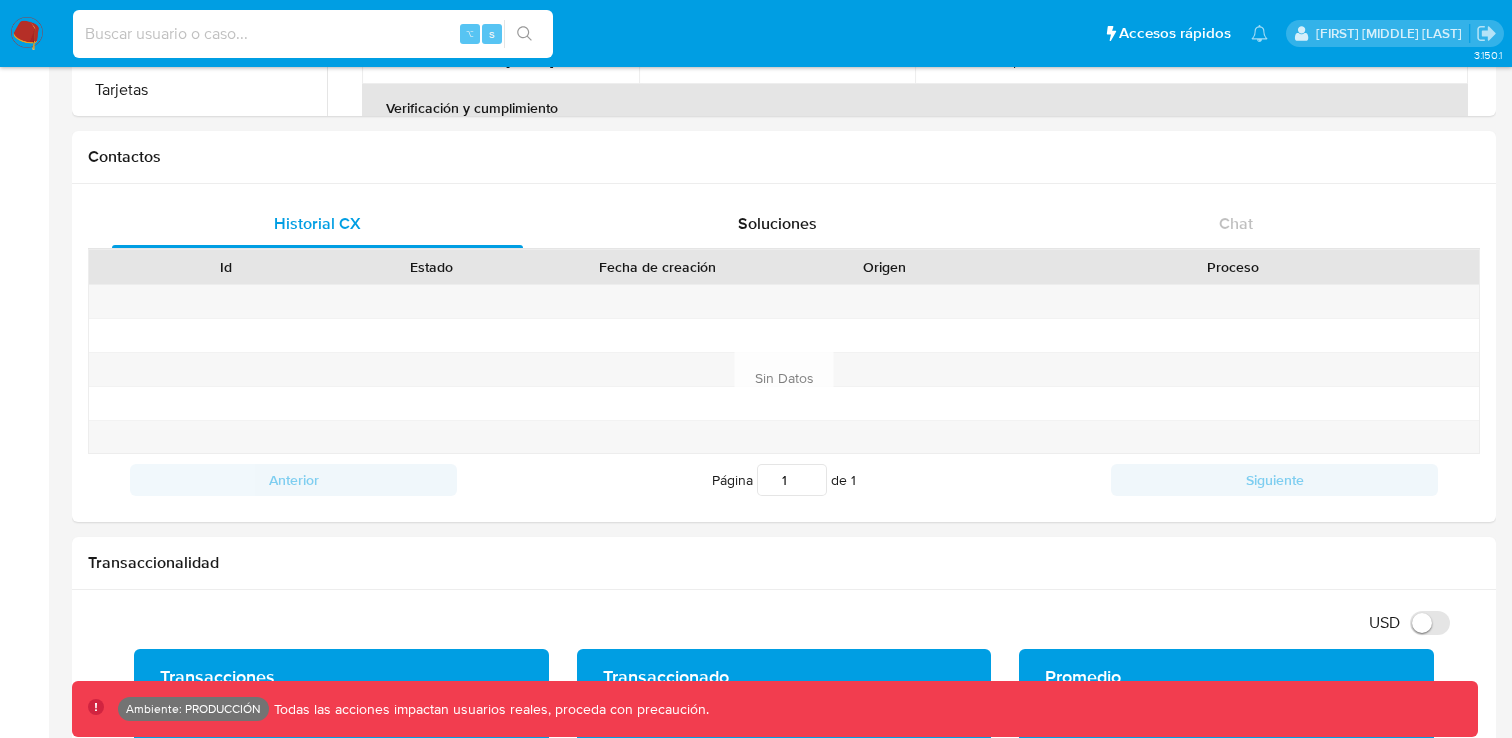 paste on "34699152880" 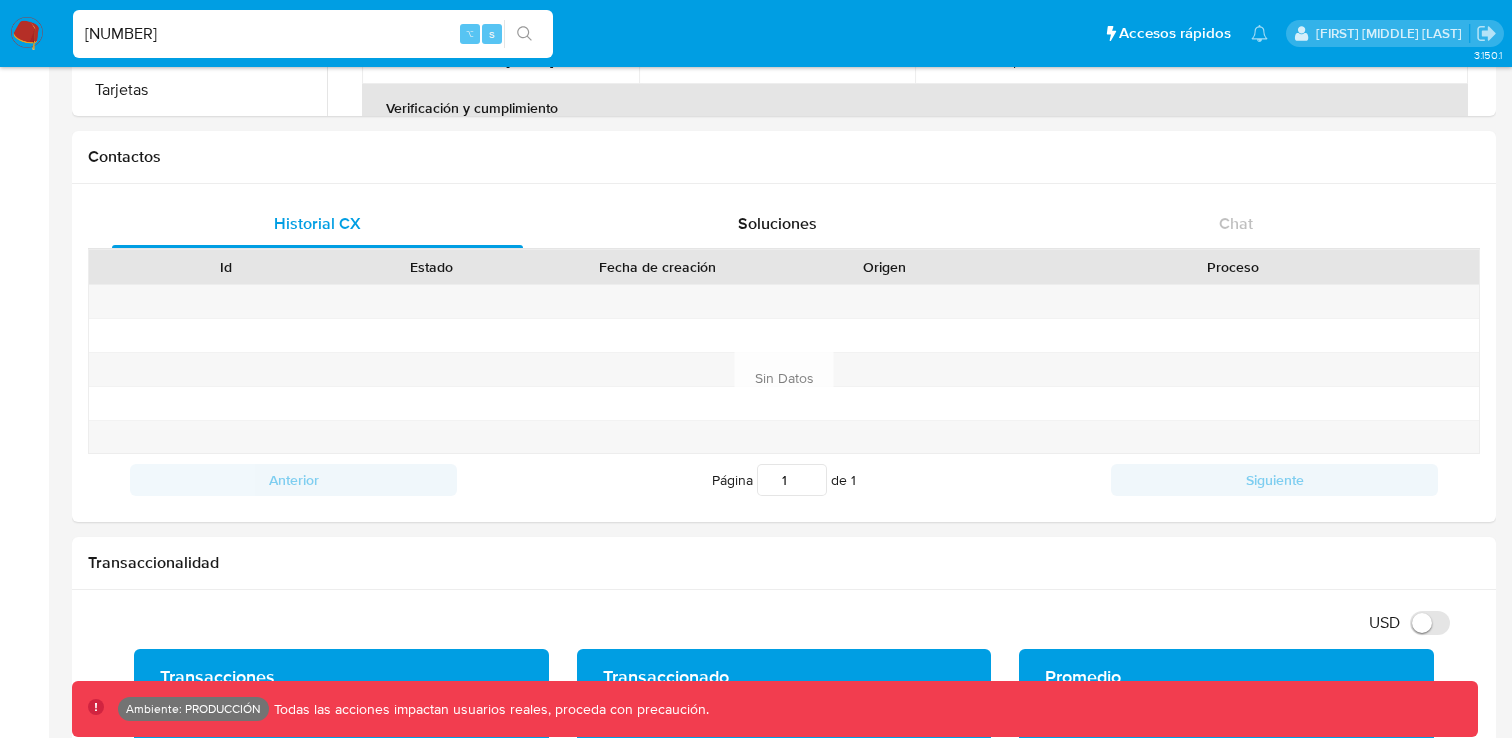 type on "34699152880" 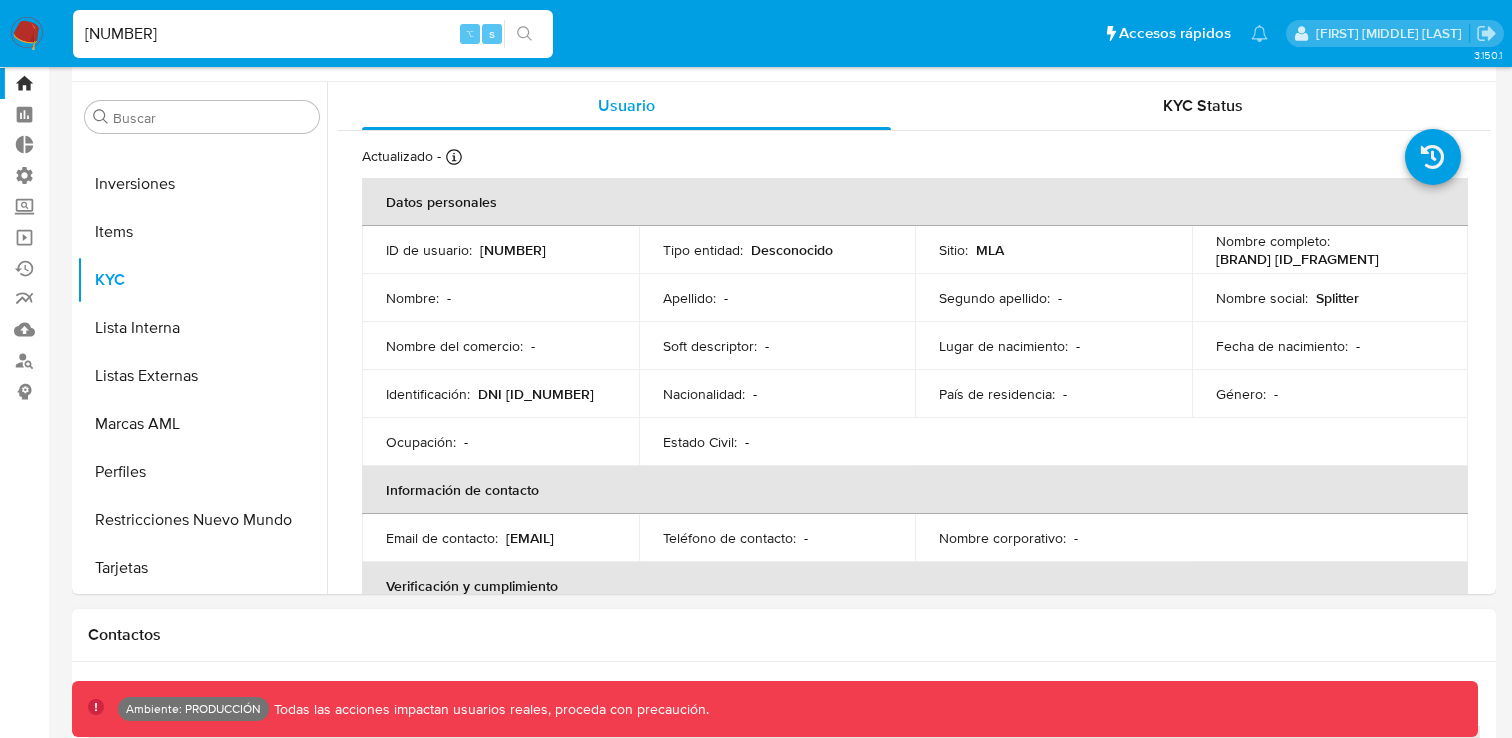 scroll, scrollTop: 0, scrollLeft: 0, axis: both 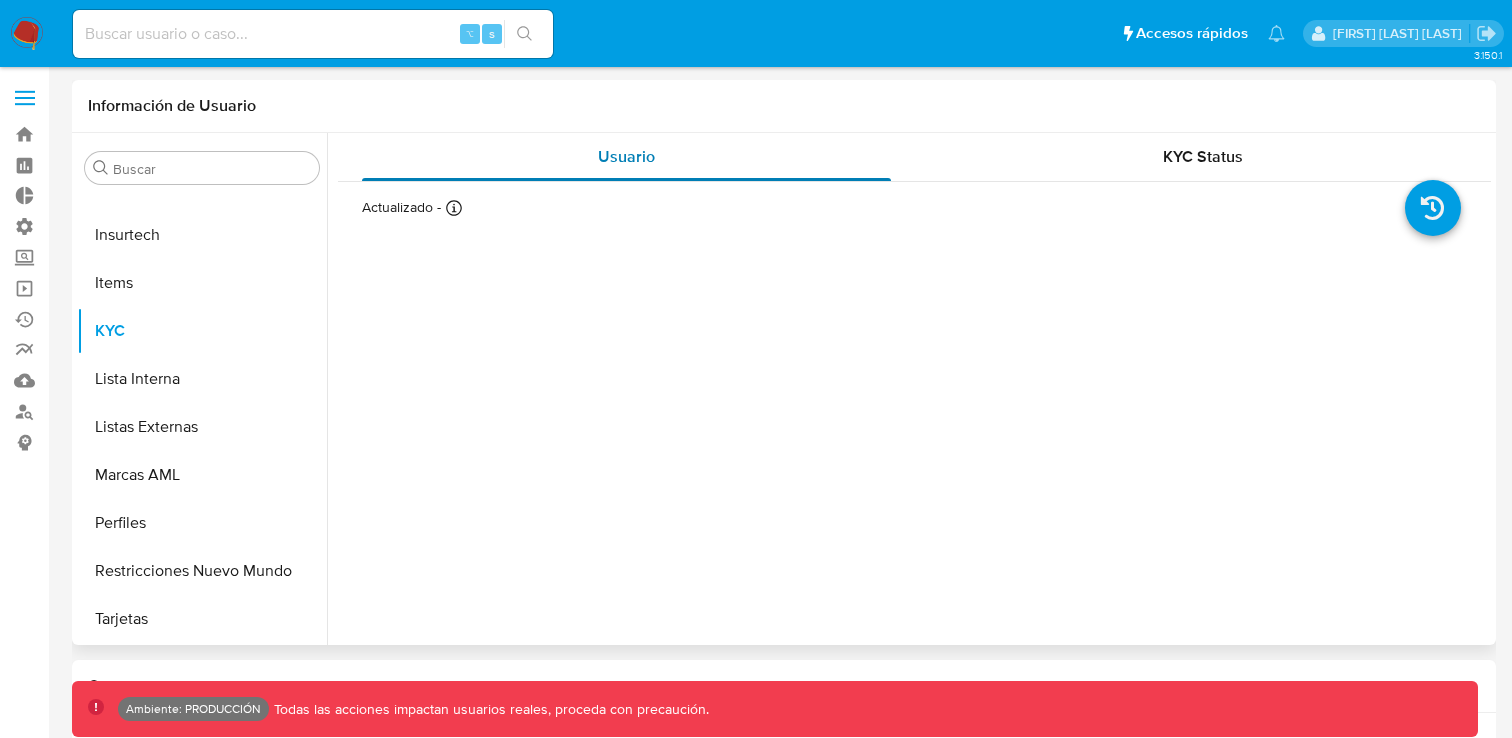 select on "10" 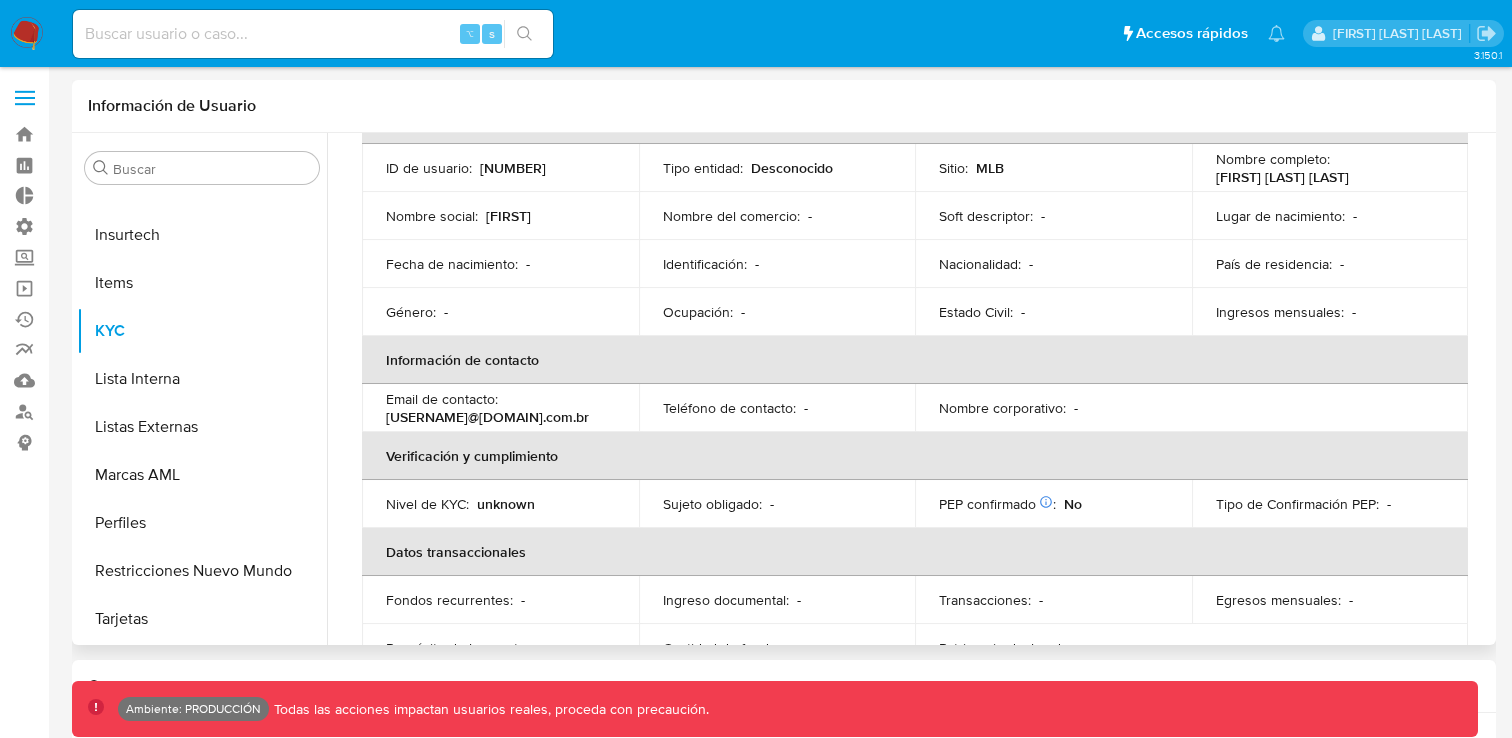scroll, scrollTop: 192, scrollLeft: 0, axis: vertical 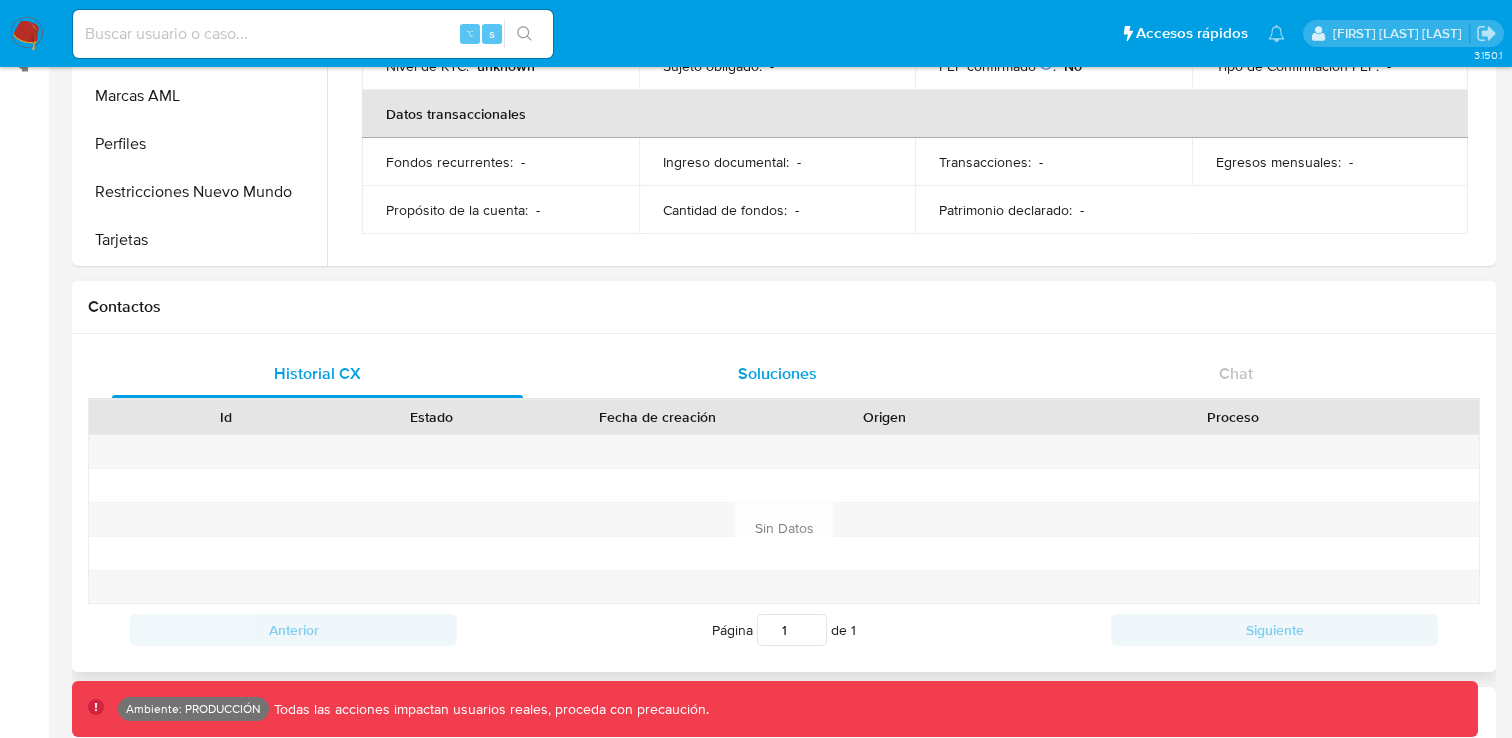click on "Soluciones" at bounding box center (776, 374) 